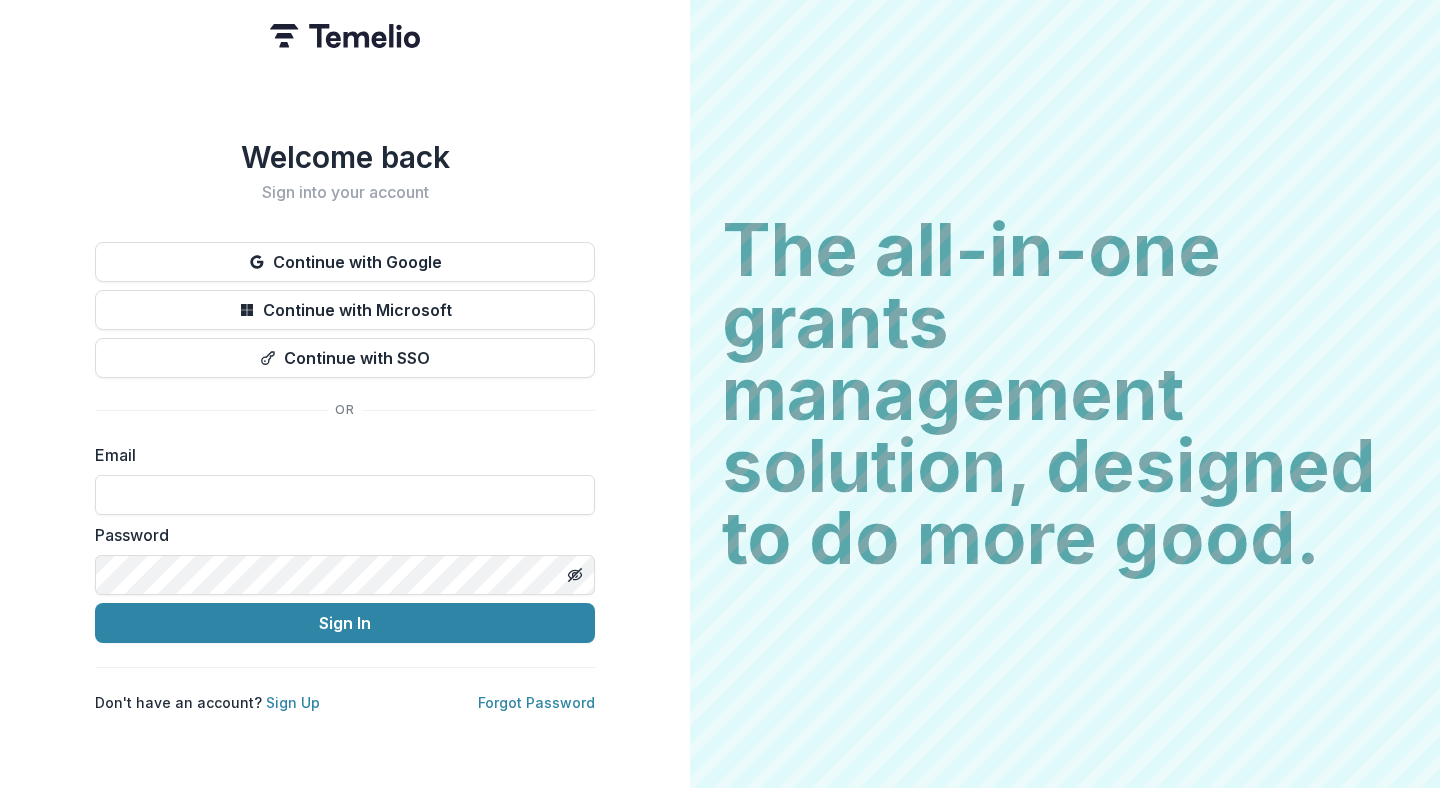 scroll, scrollTop: 0, scrollLeft: 0, axis: both 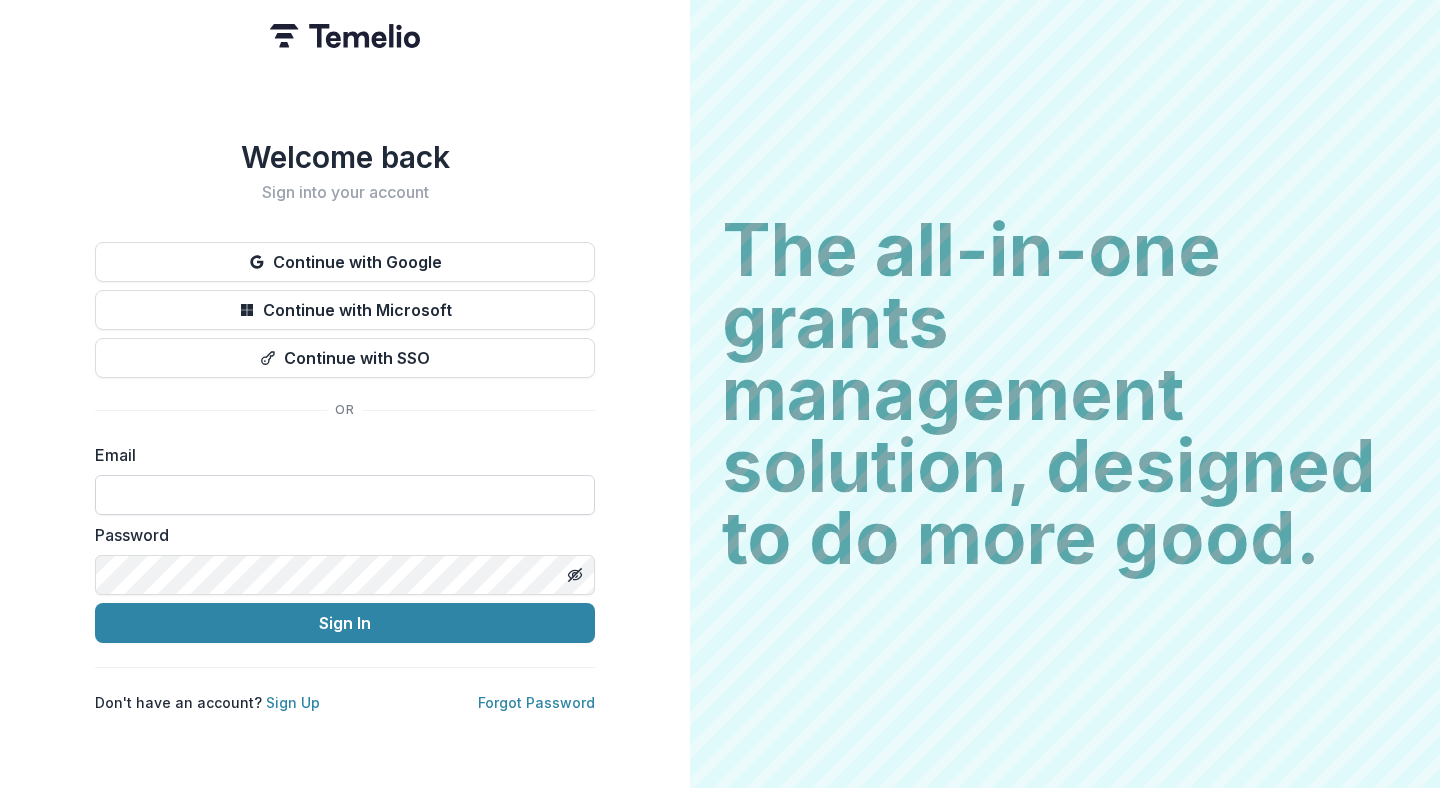 click at bounding box center (345, 495) 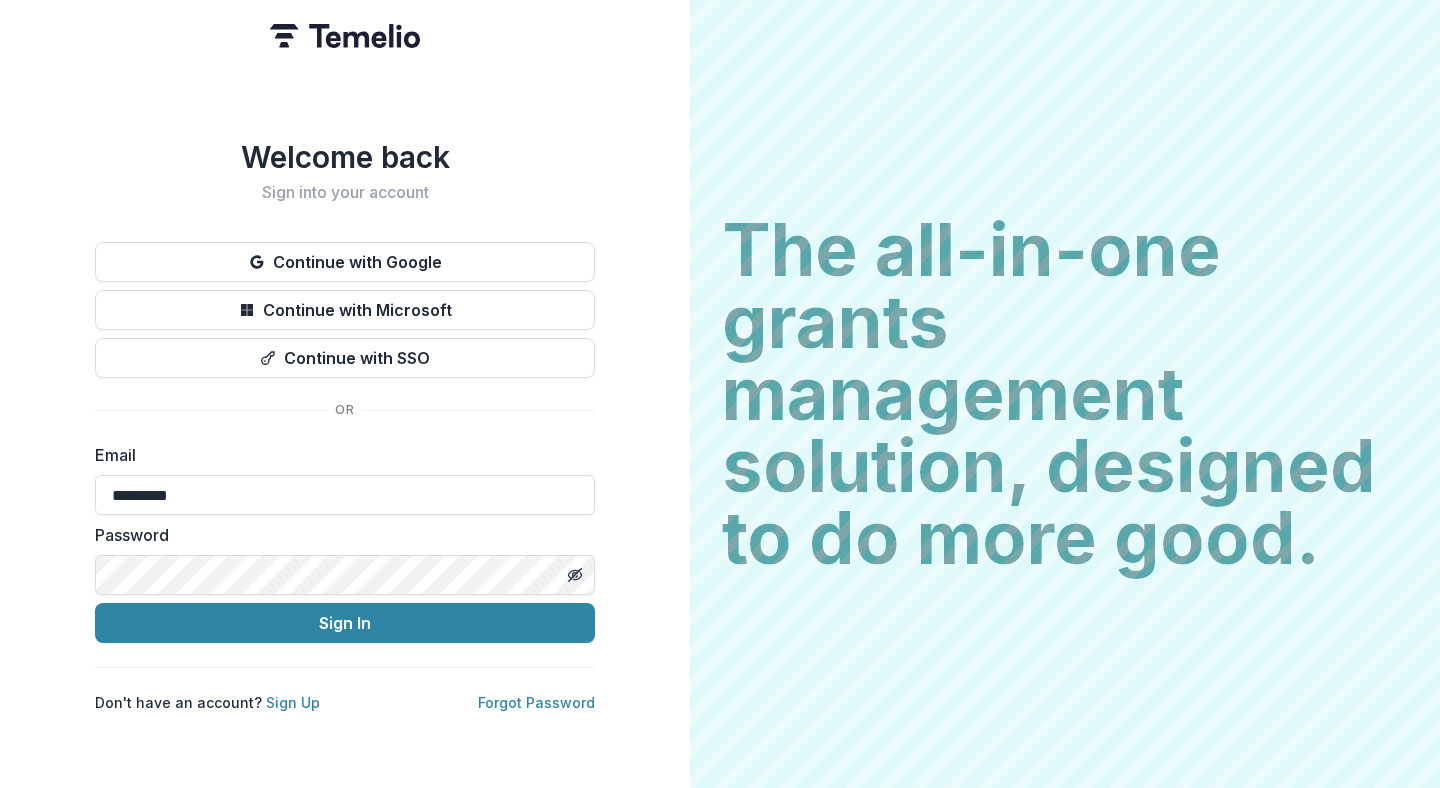 type on "**********" 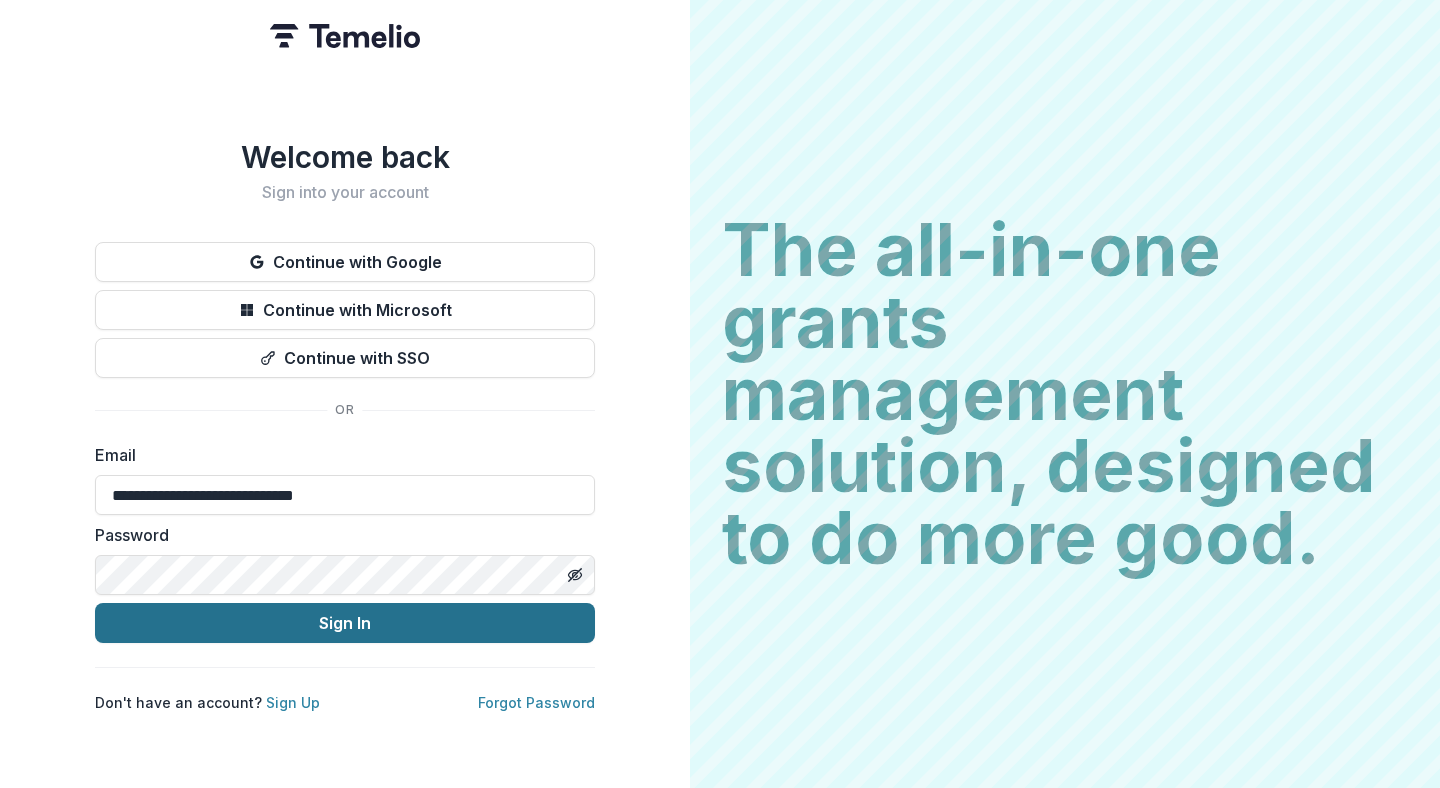 click on "Sign In" at bounding box center [345, 623] 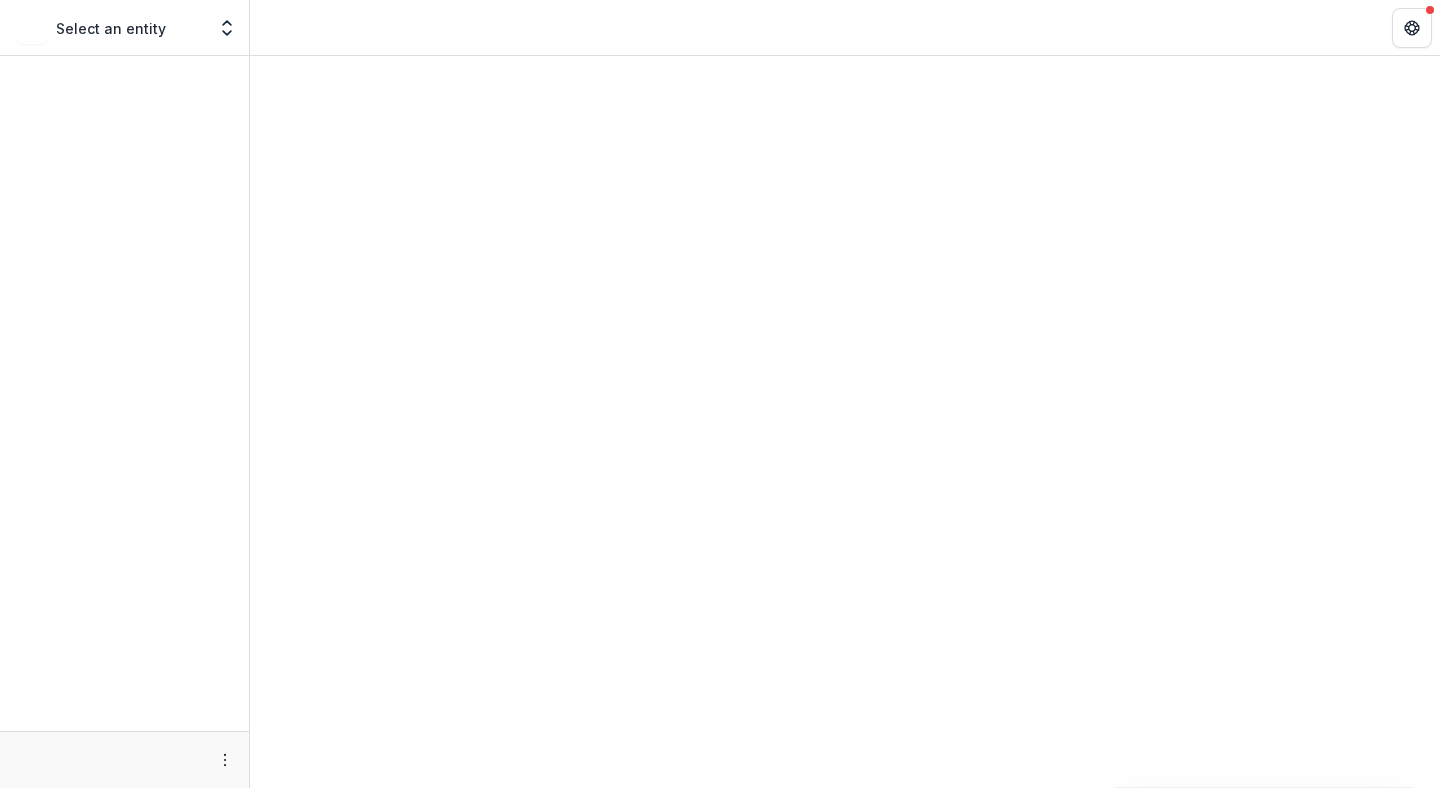 scroll, scrollTop: 0, scrollLeft: 0, axis: both 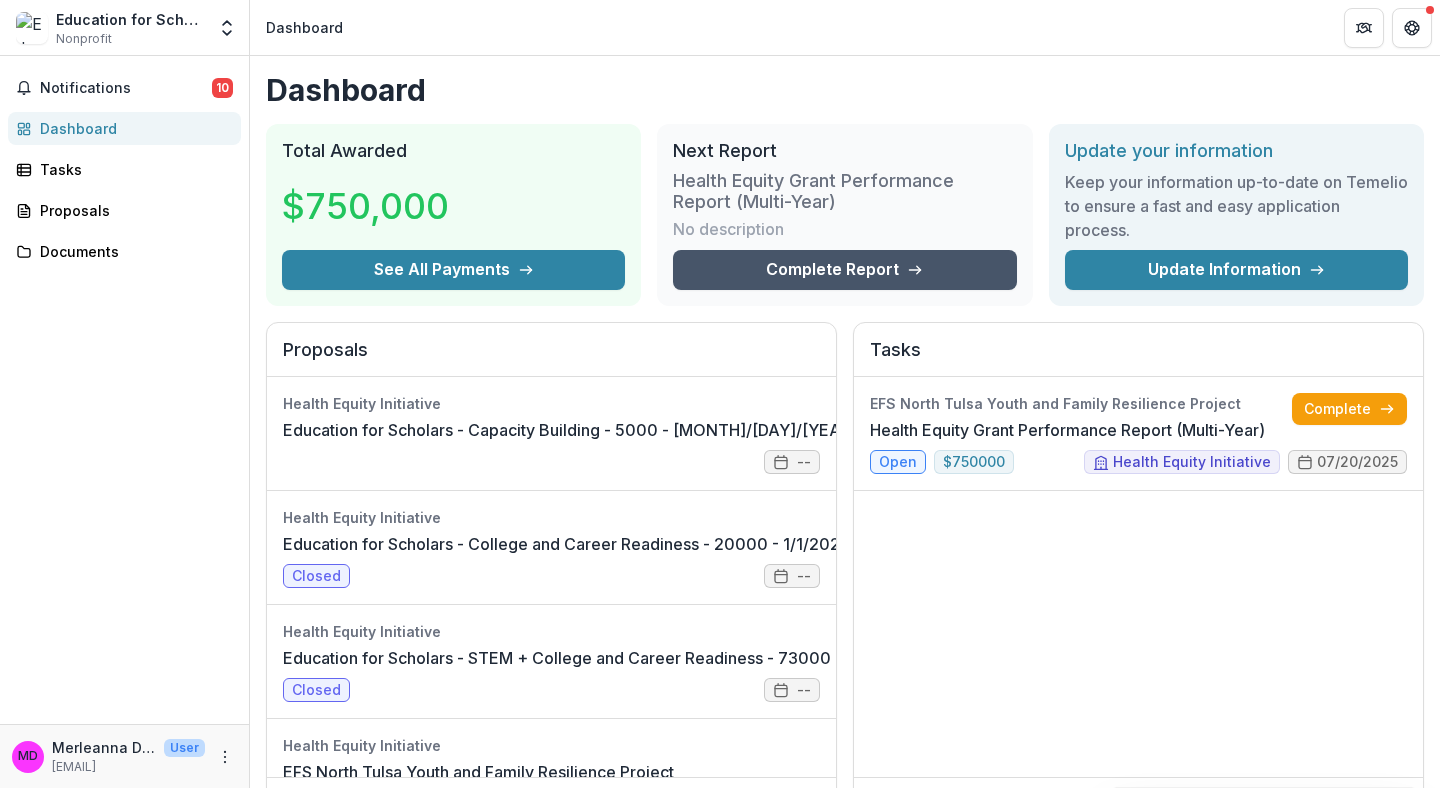 click on "Complete Report" at bounding box center [844, 270] 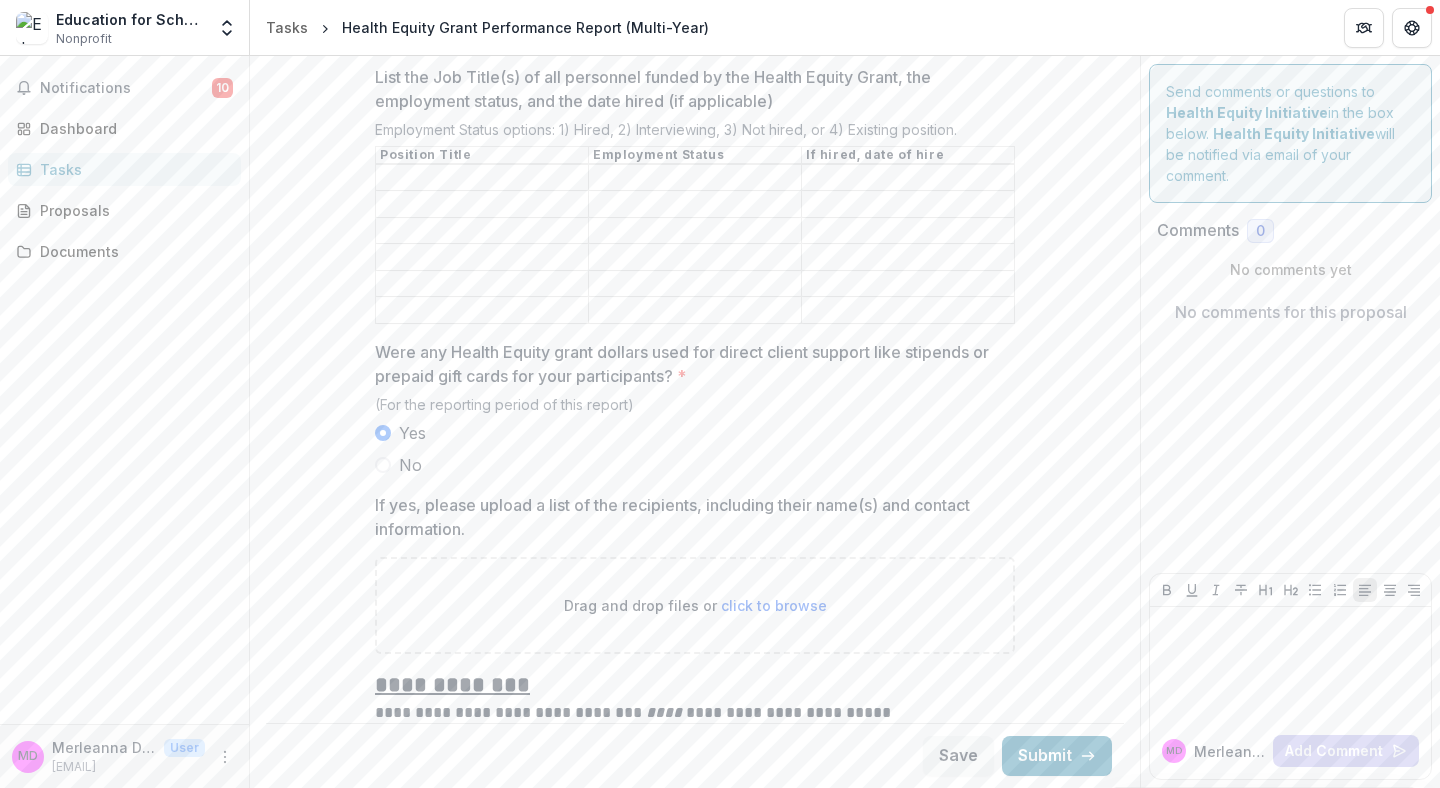 scroll, scrollTop: 2033, scrollLeft: 0, axis: vertical 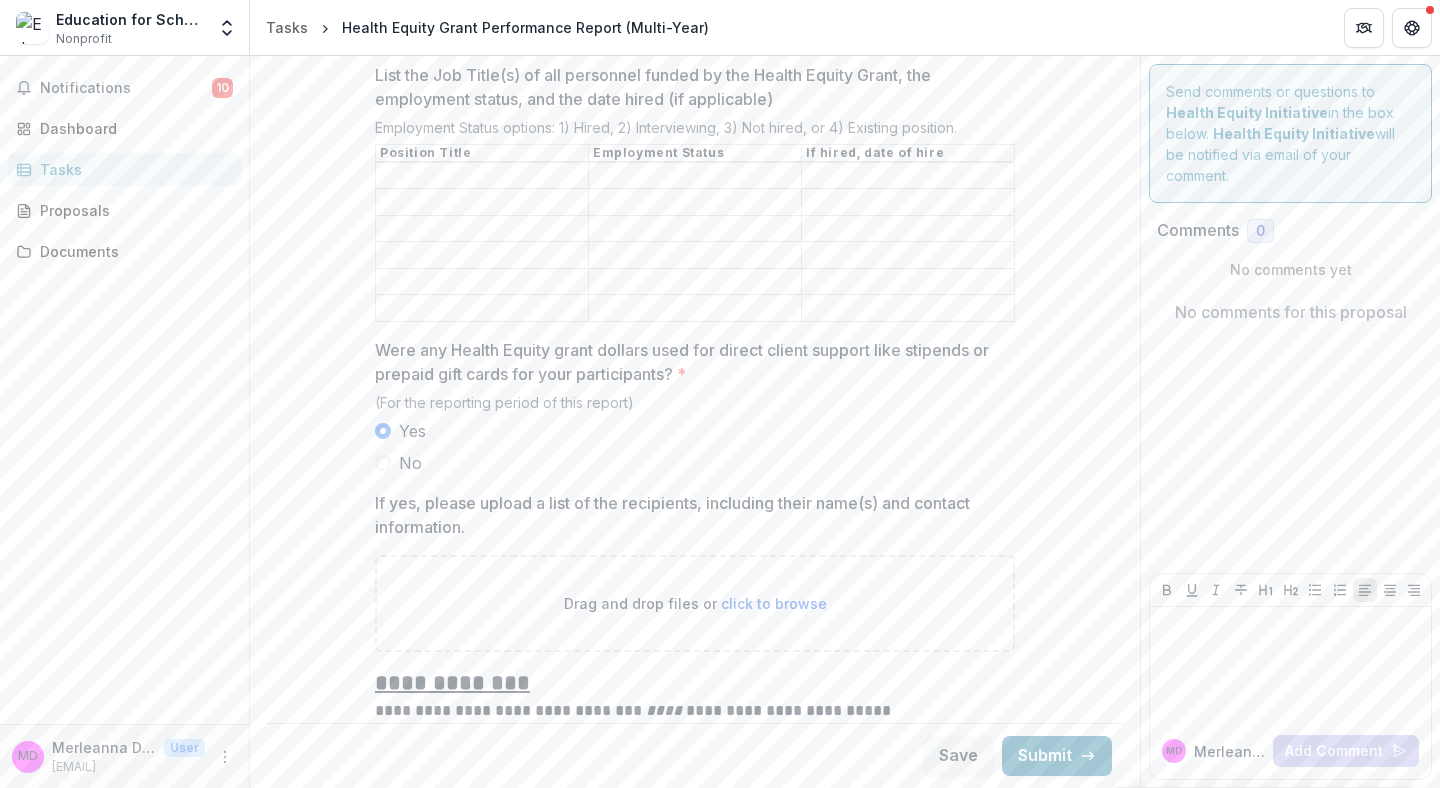click on "List the Job Title(s) of all personnel funded by the Health Equity Grant, the employment status, and the date hired (if applicable)" at bounding box center (482, 229) 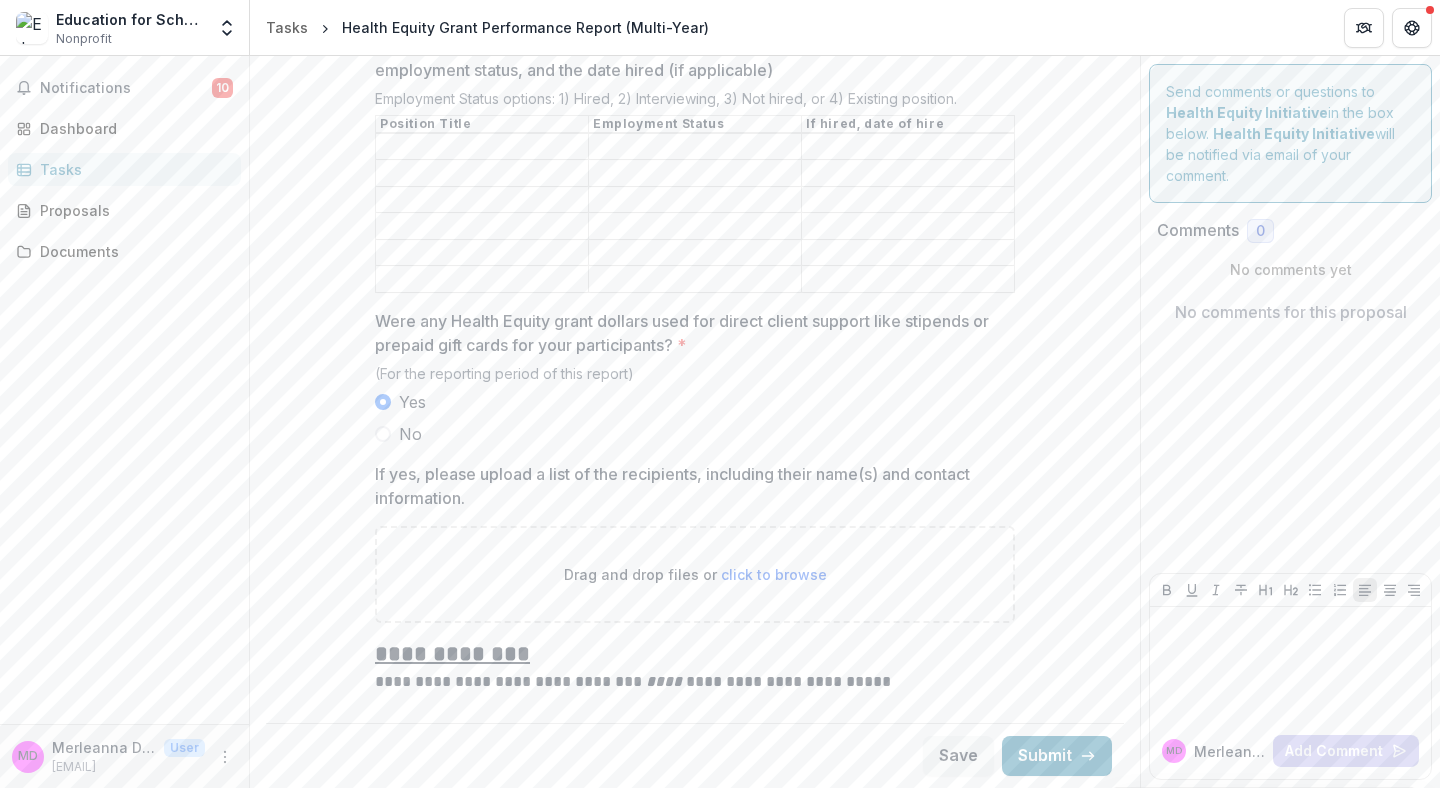 scroll, scrollTop: 2068, scrollLeft: 0, axis: vertical 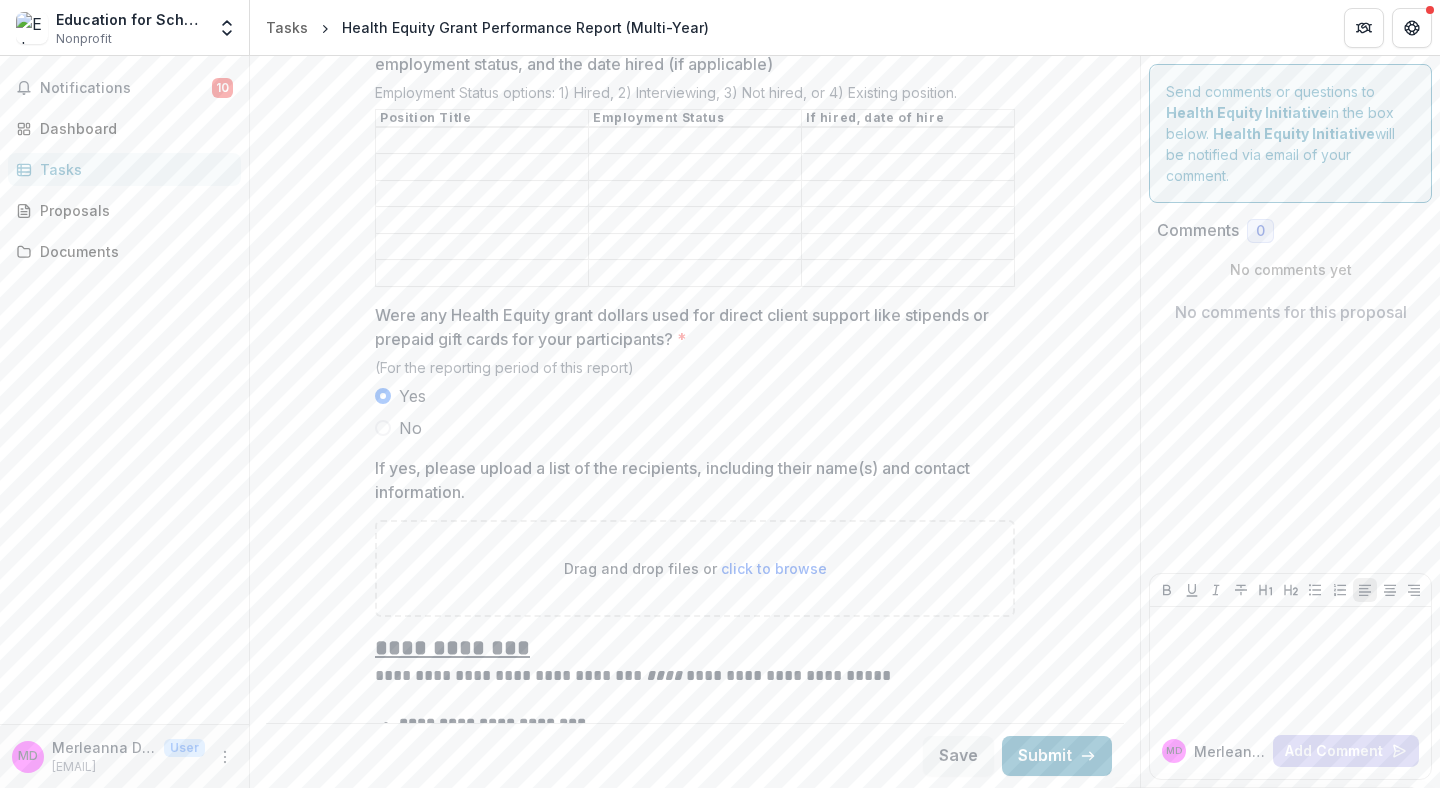 click on "List the Job Title(s) of all personnel funded by the Health Equity Grant, the employment status, and the date hired (if applicable)" at bounding box center [482, 141] 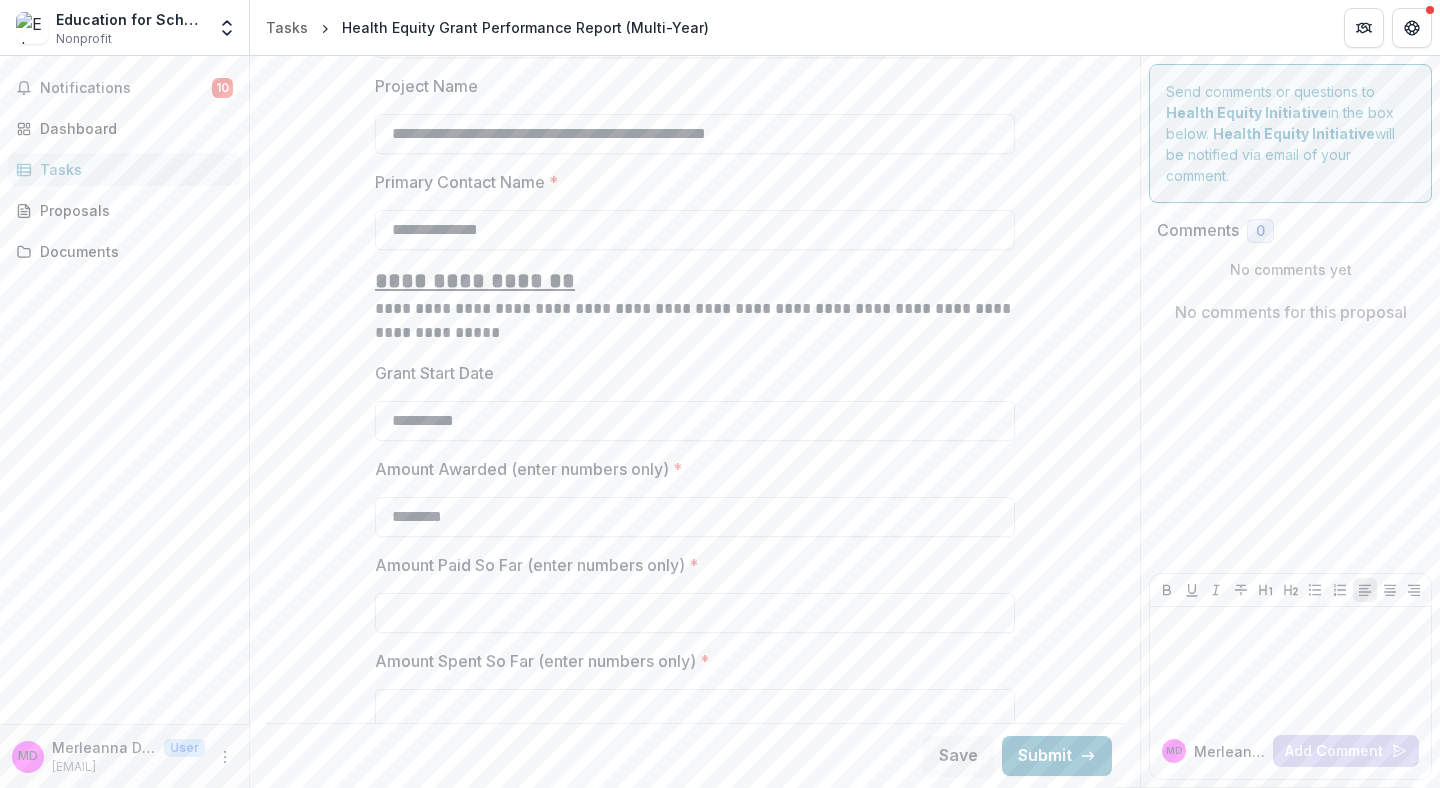 scroll, scrollTop: 0, scrollLeft: 0, axis: both 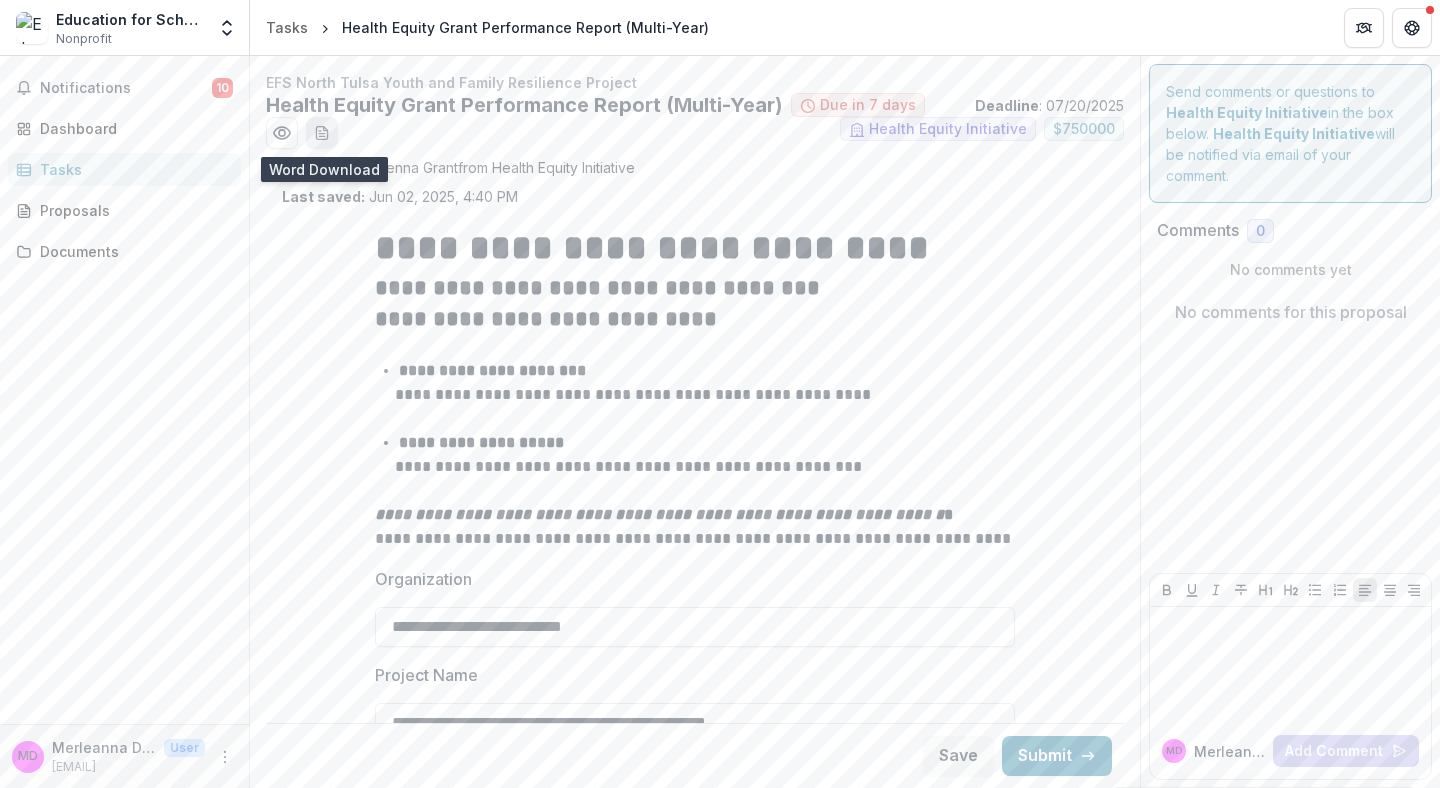 click 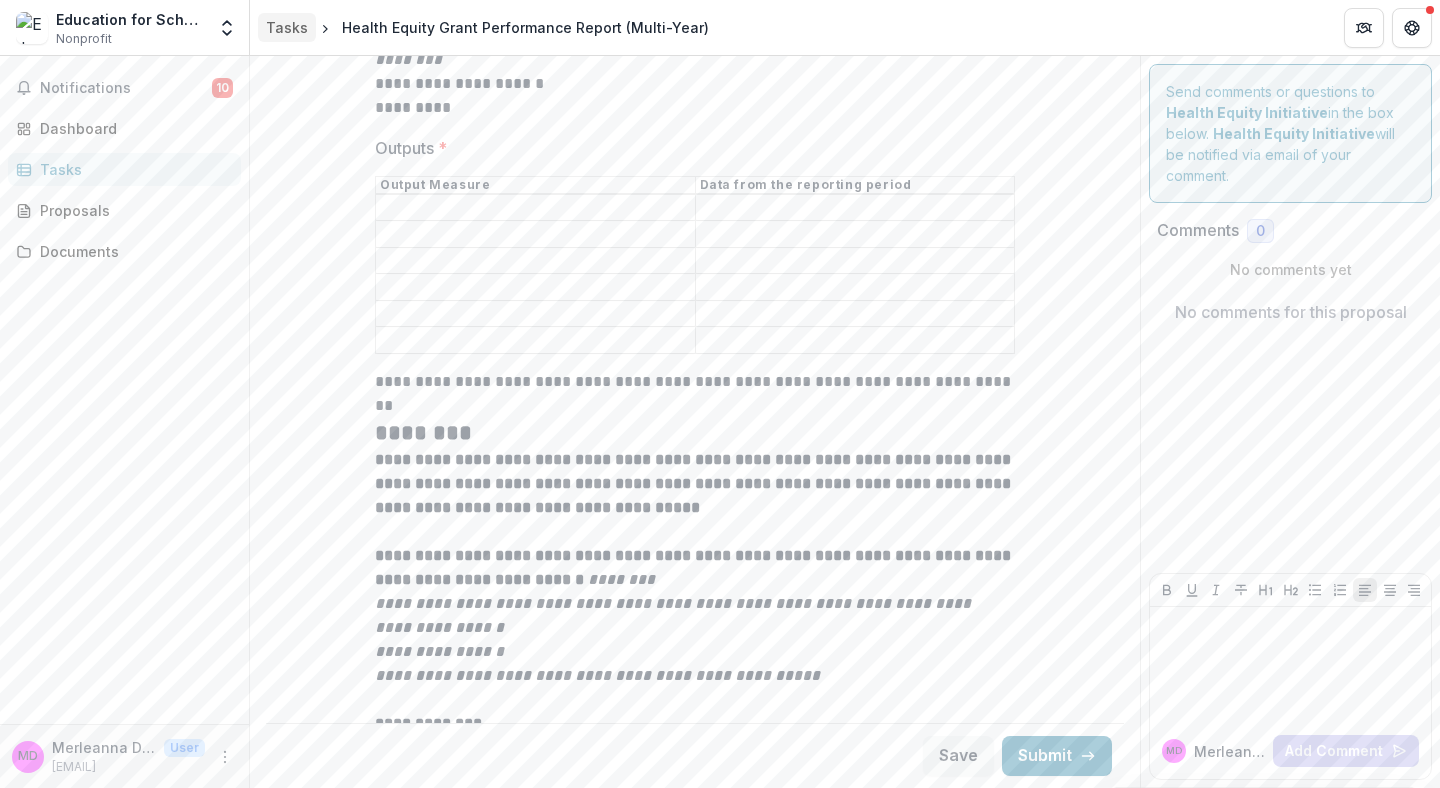 scroll, scrollTop: 3141, scrollLeft: 0, axis: vertical 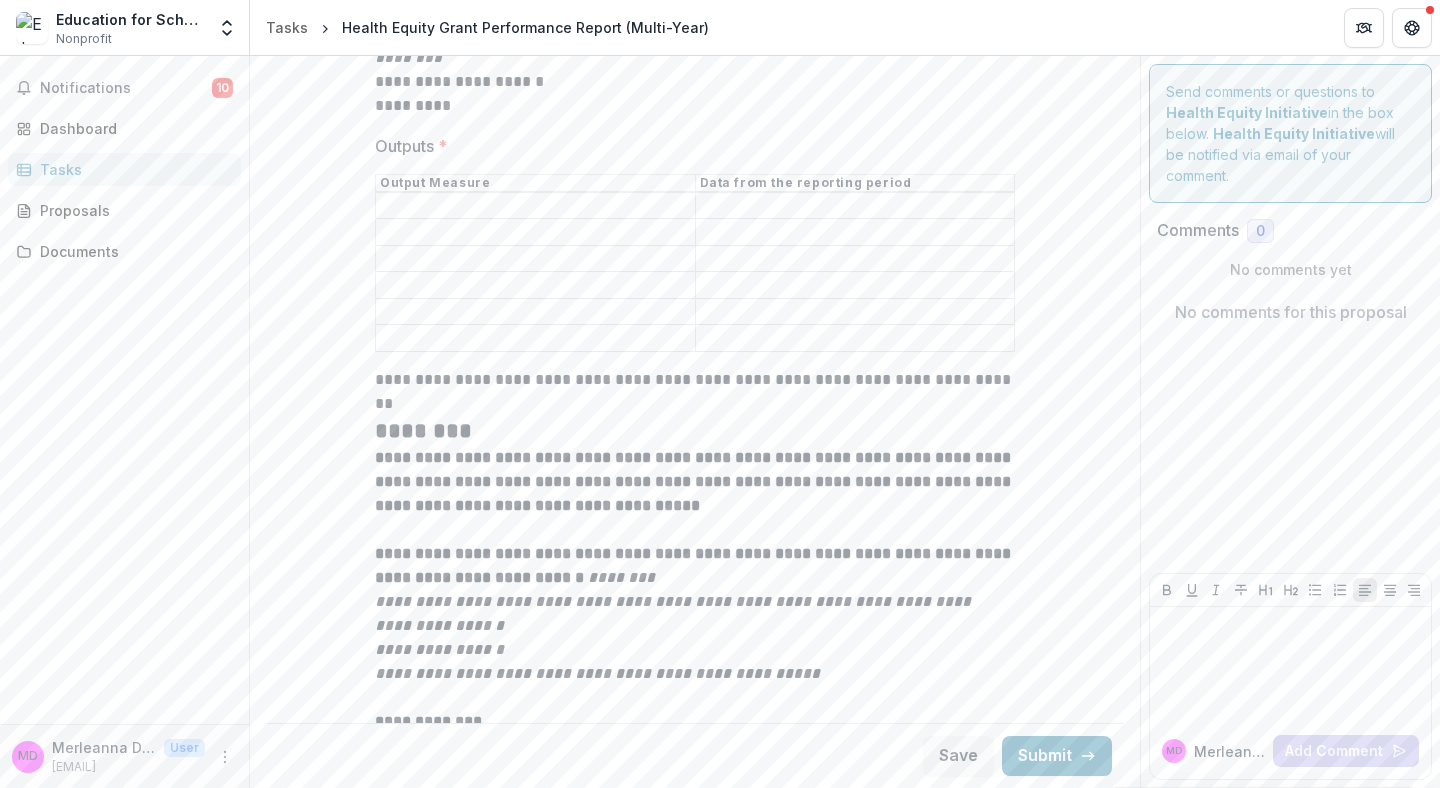 click on "Outputs *" at bounding box center (535, 206) 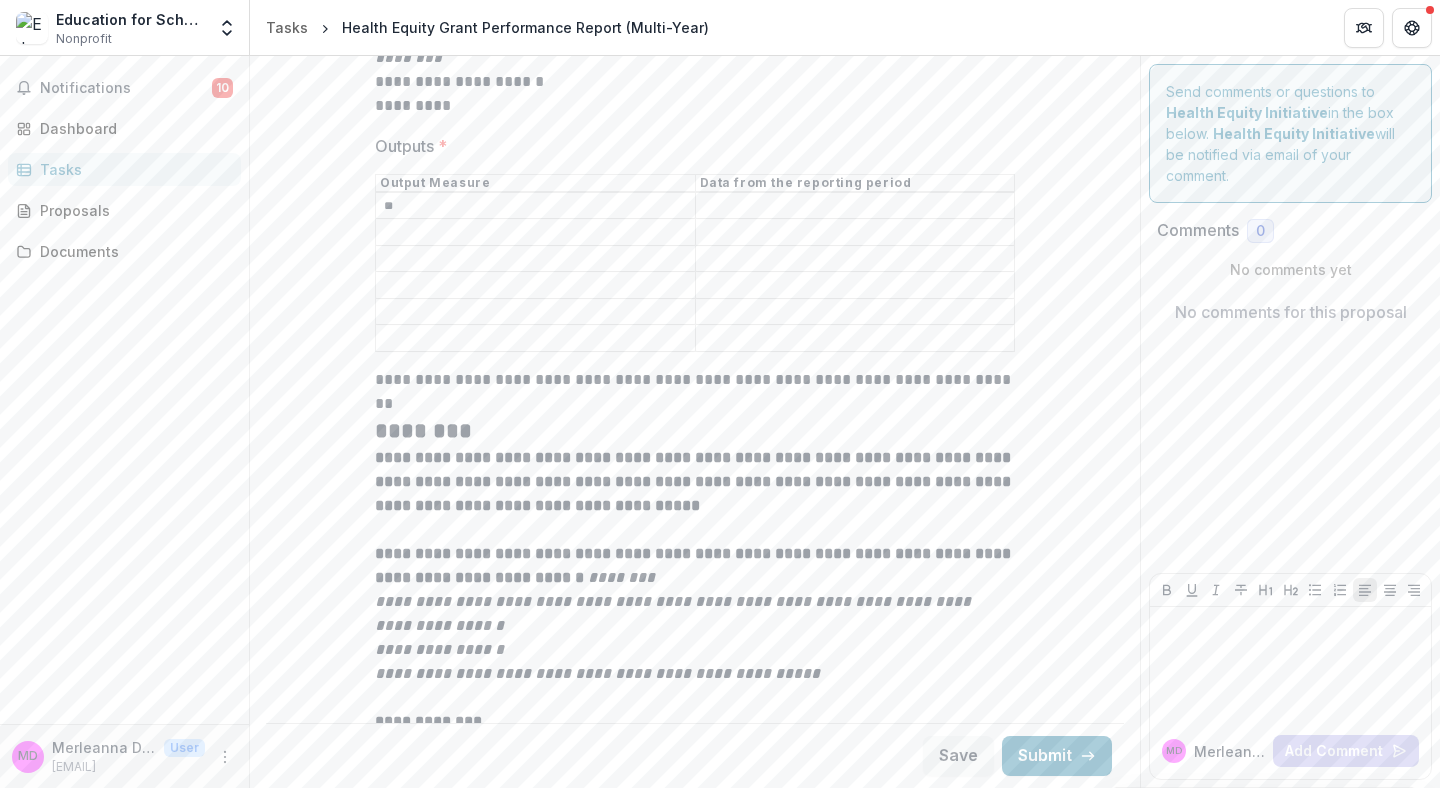 type on "*" 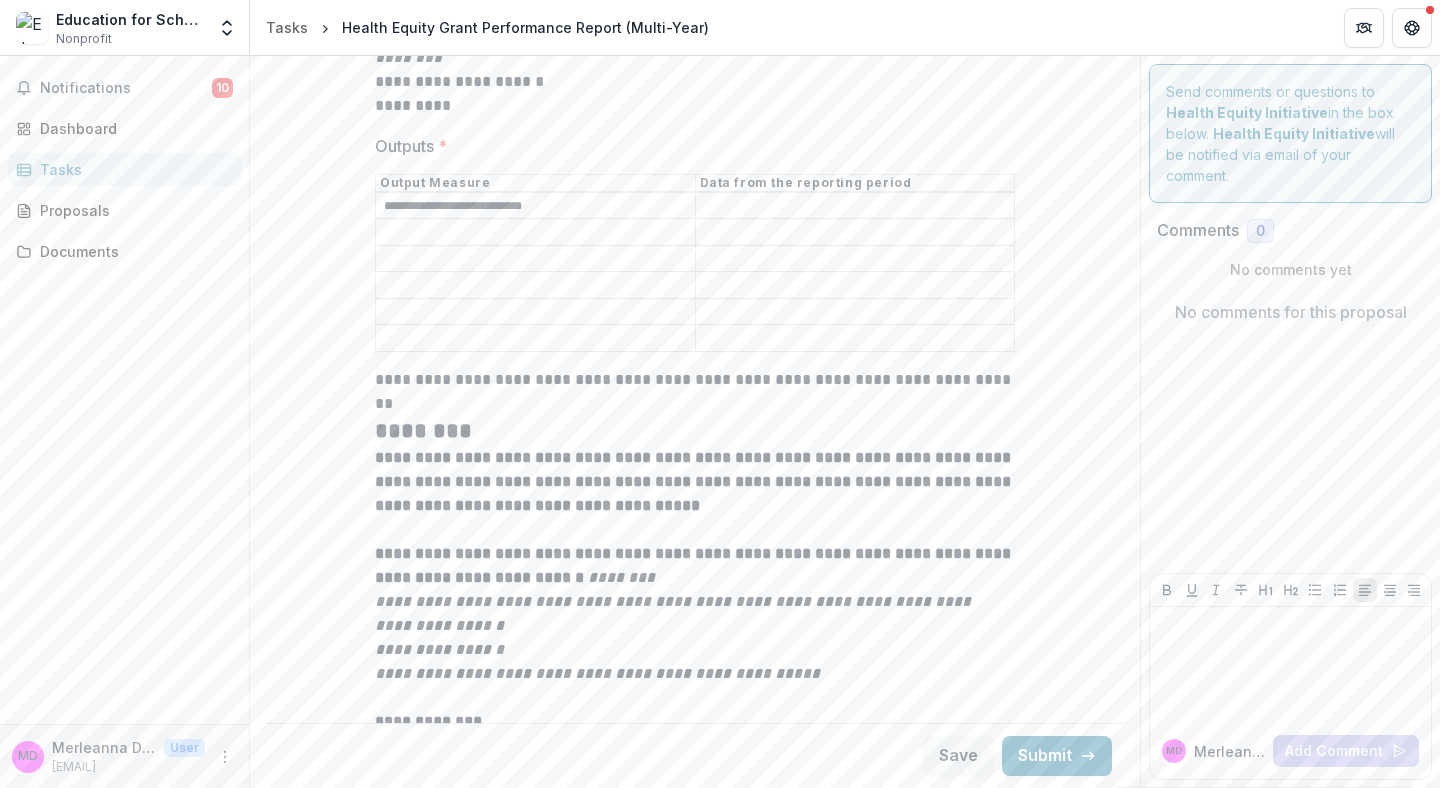 type on "**********" 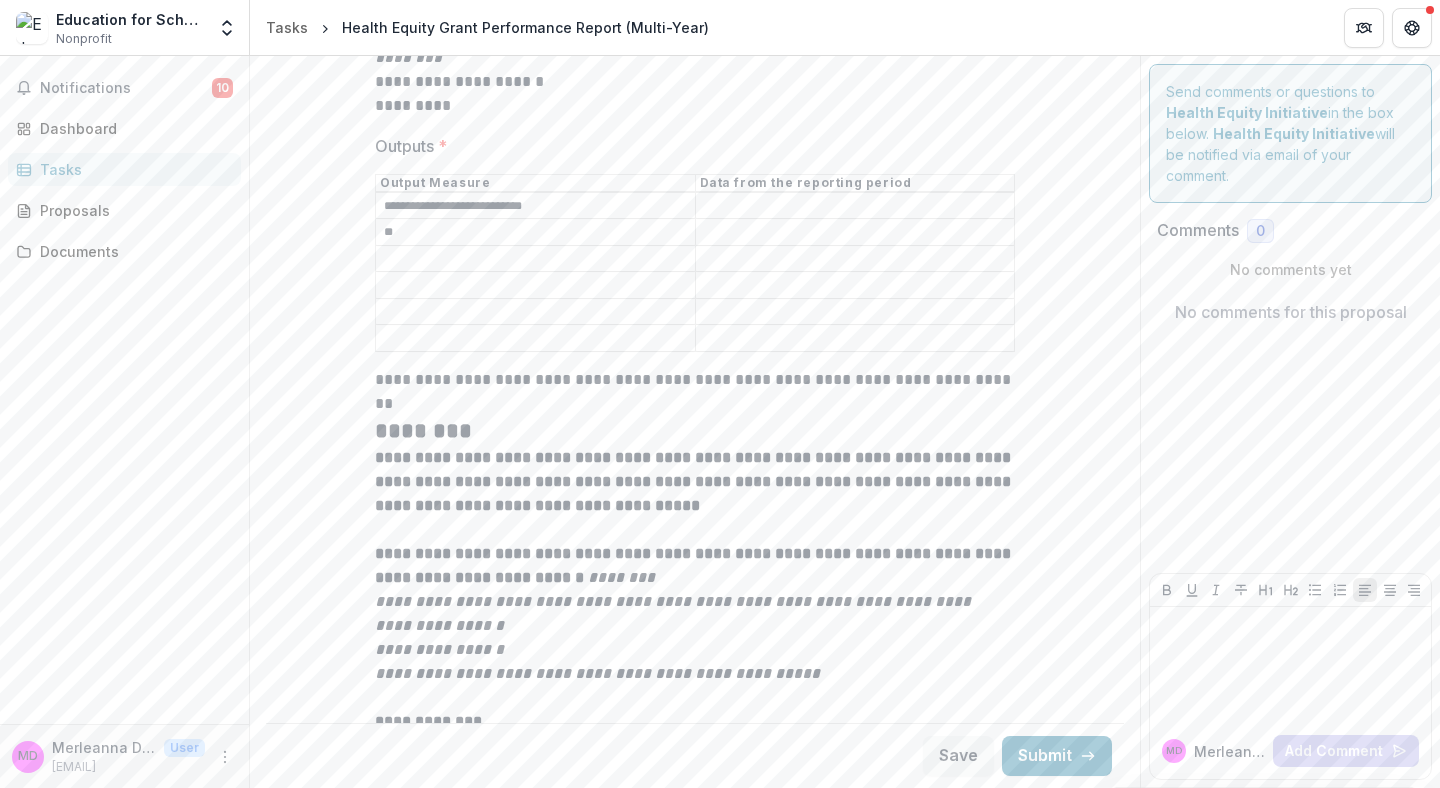 type on "*" 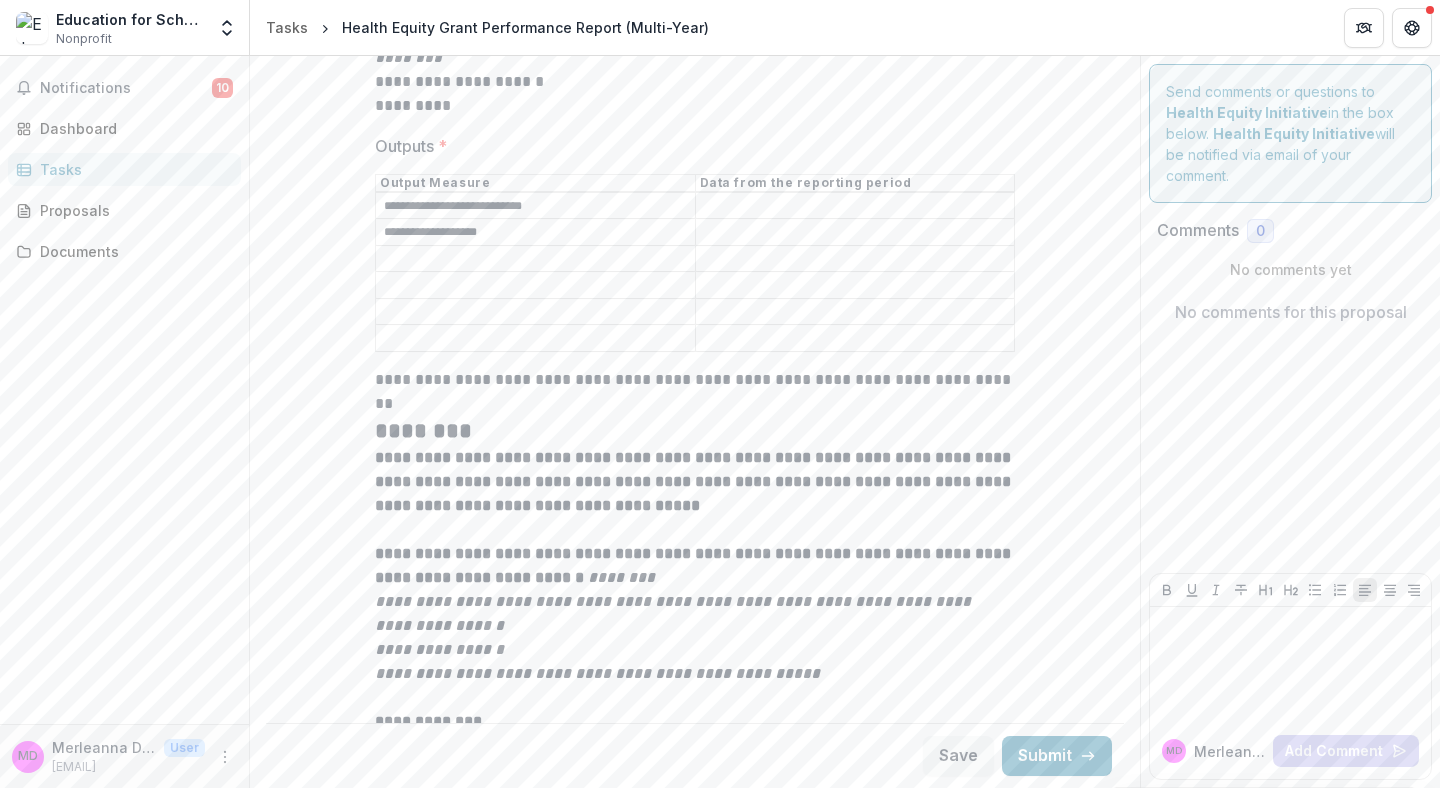 click on "**********" at bounding box center (535, 233) 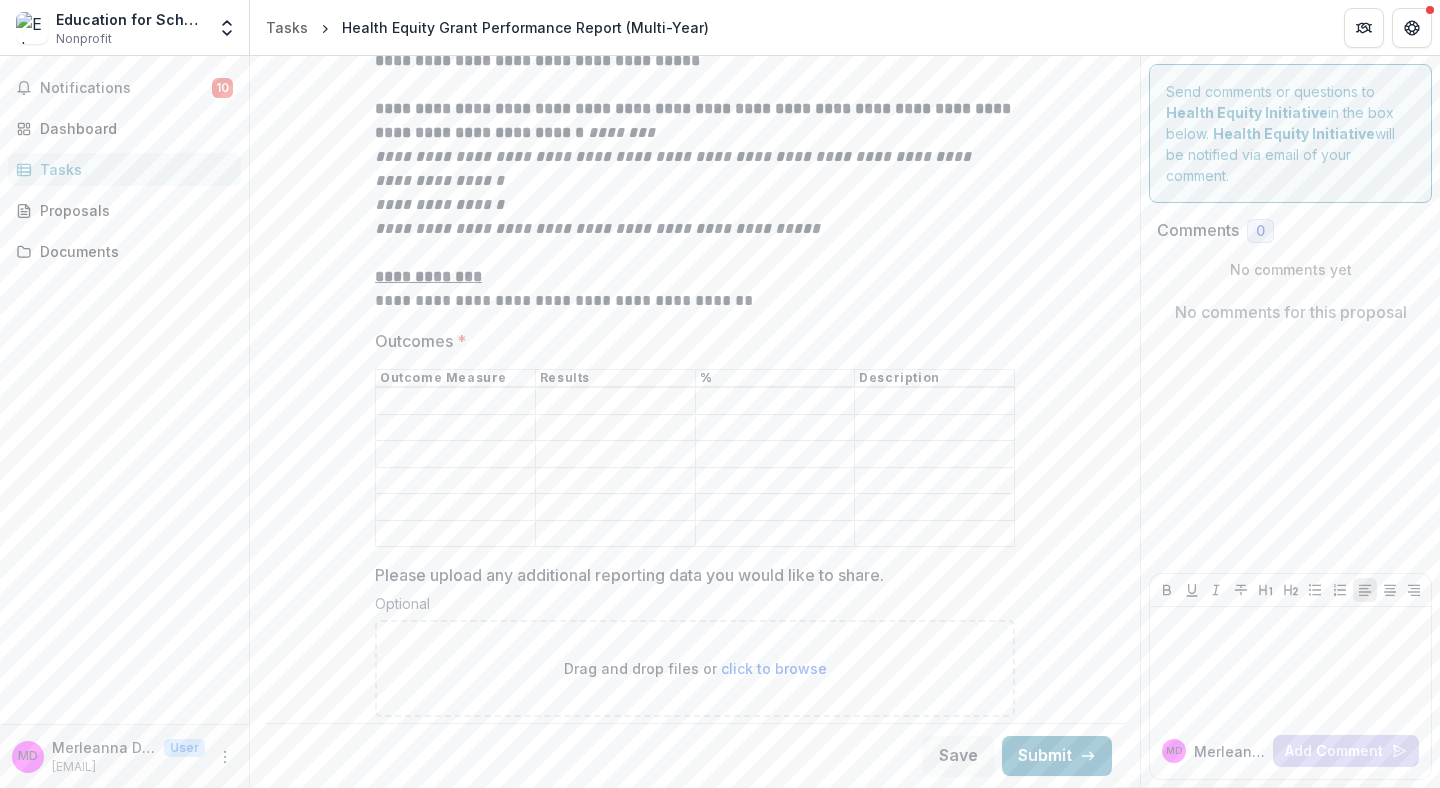 scroll, scrollTop: 3624, scrollLeft: 0, axis: vertical 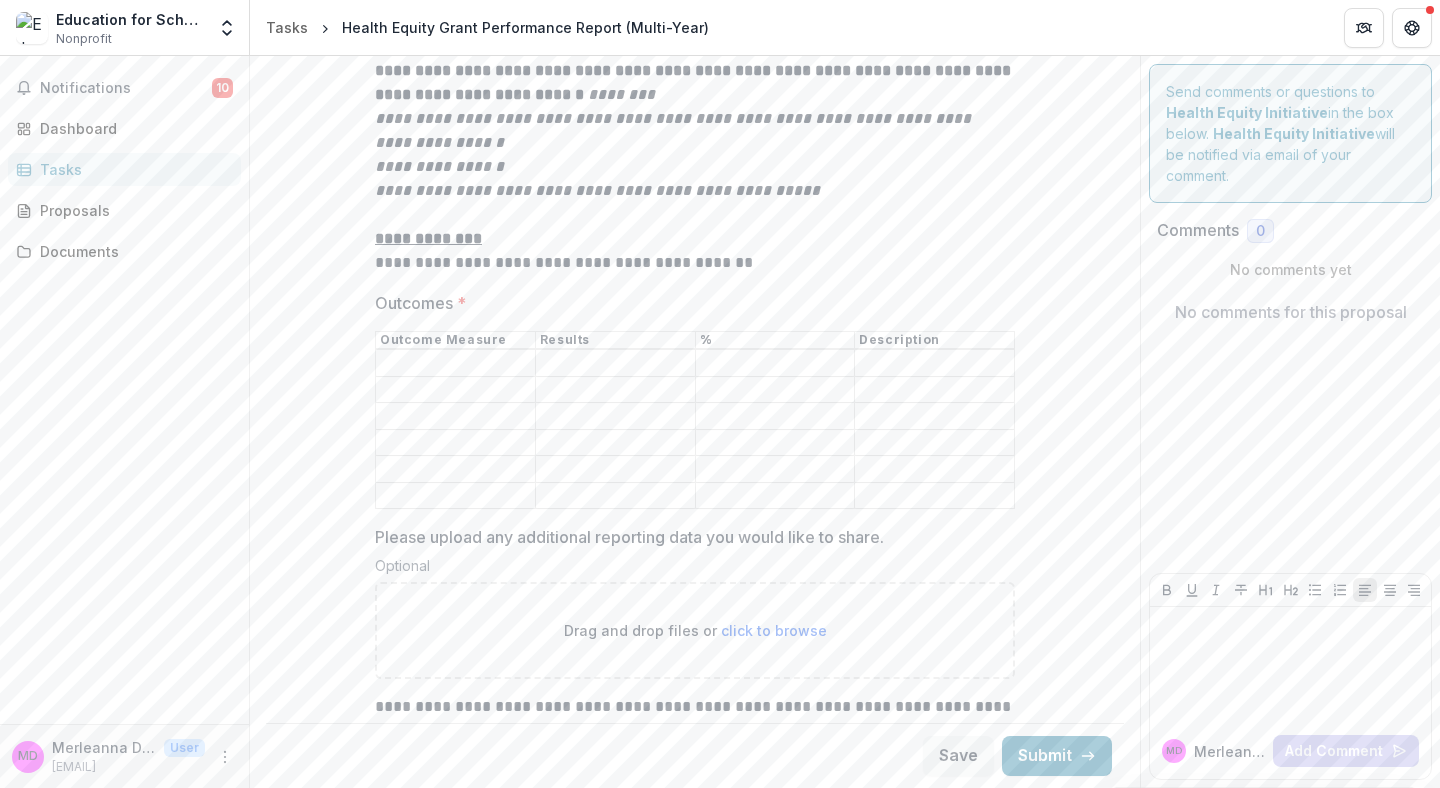 type on "**********" 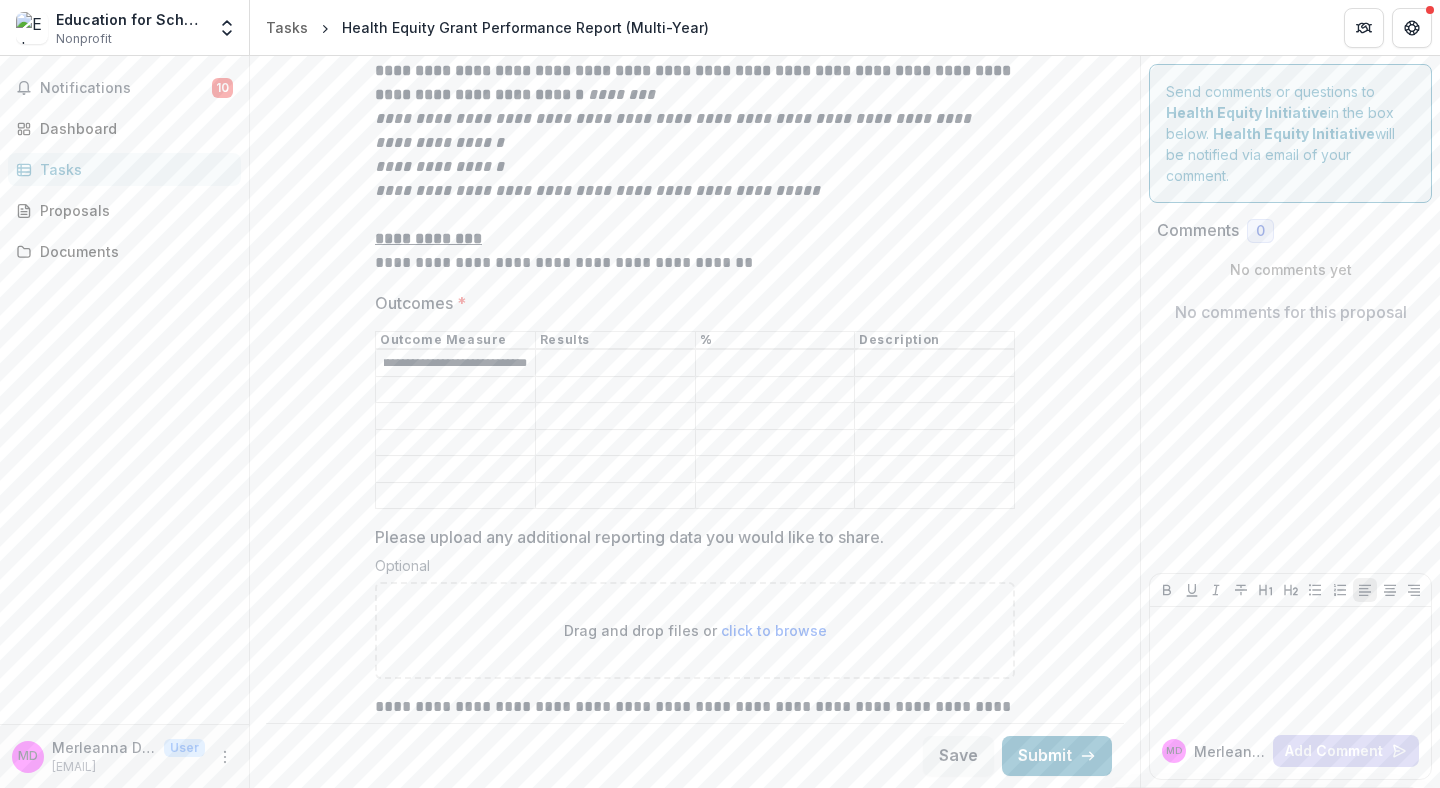 scroll, scrollTop: 0, scrollLeft: 79, axis: horizontal 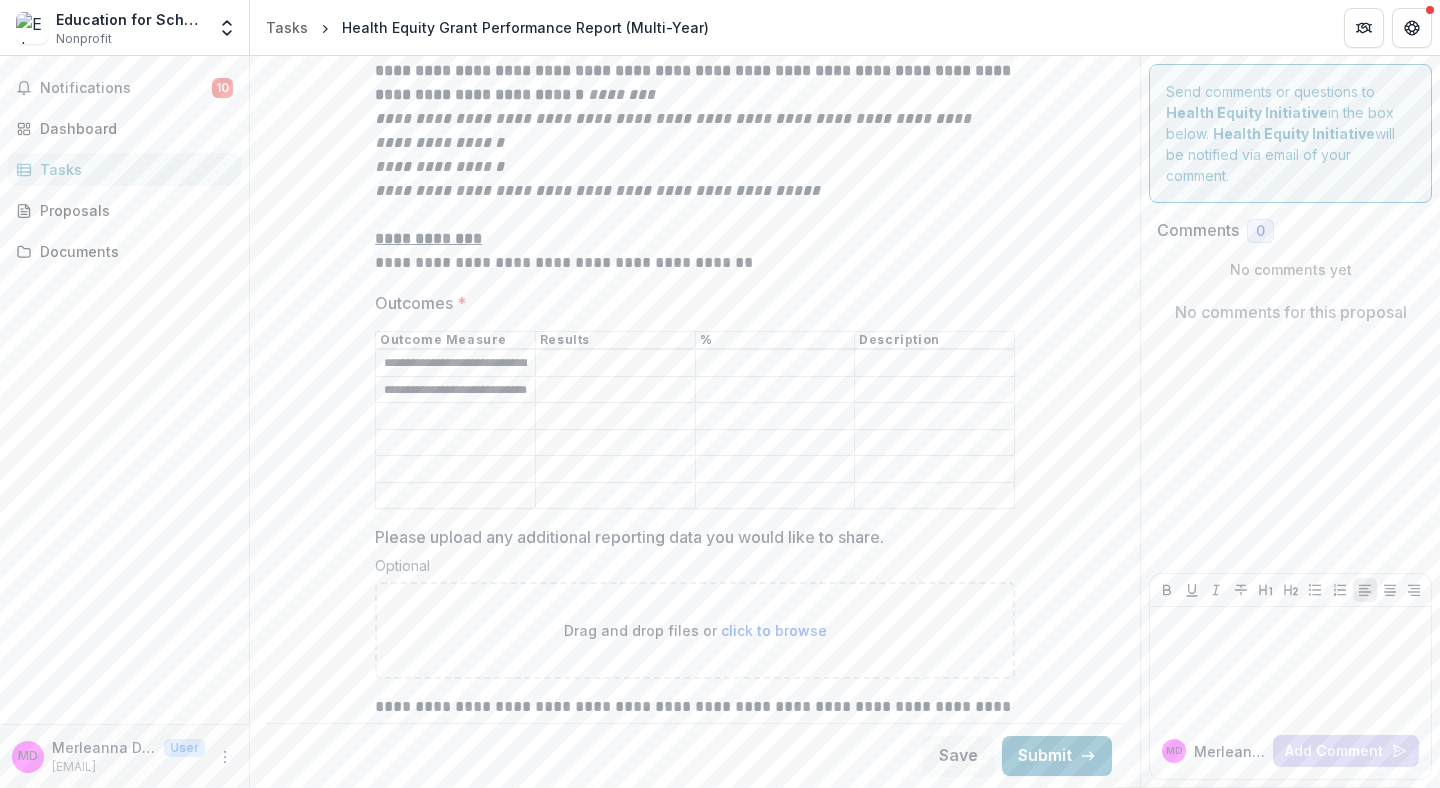 type on "**********" 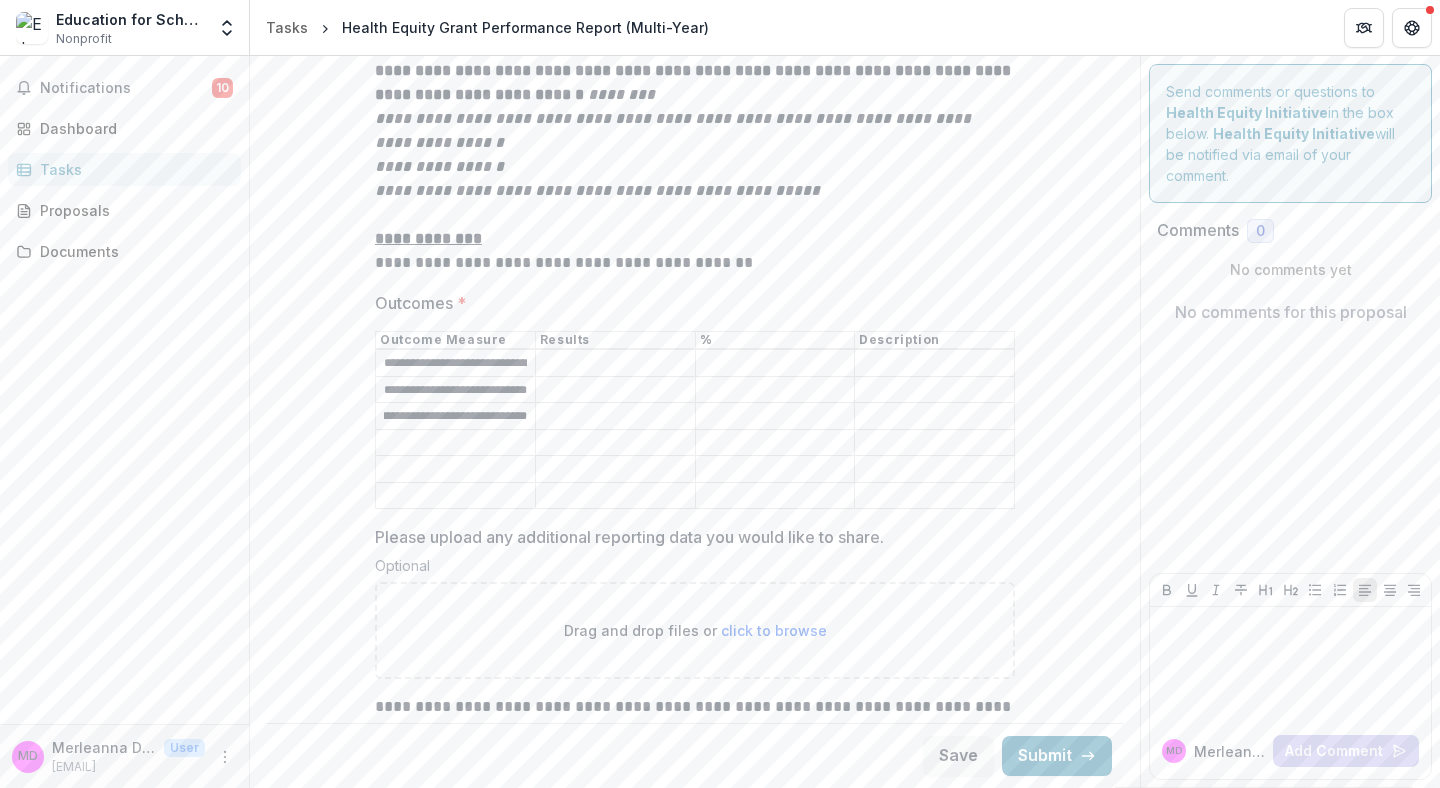 scroll, scrollTop: 0, scrollLeft: 78, axis: horizontal 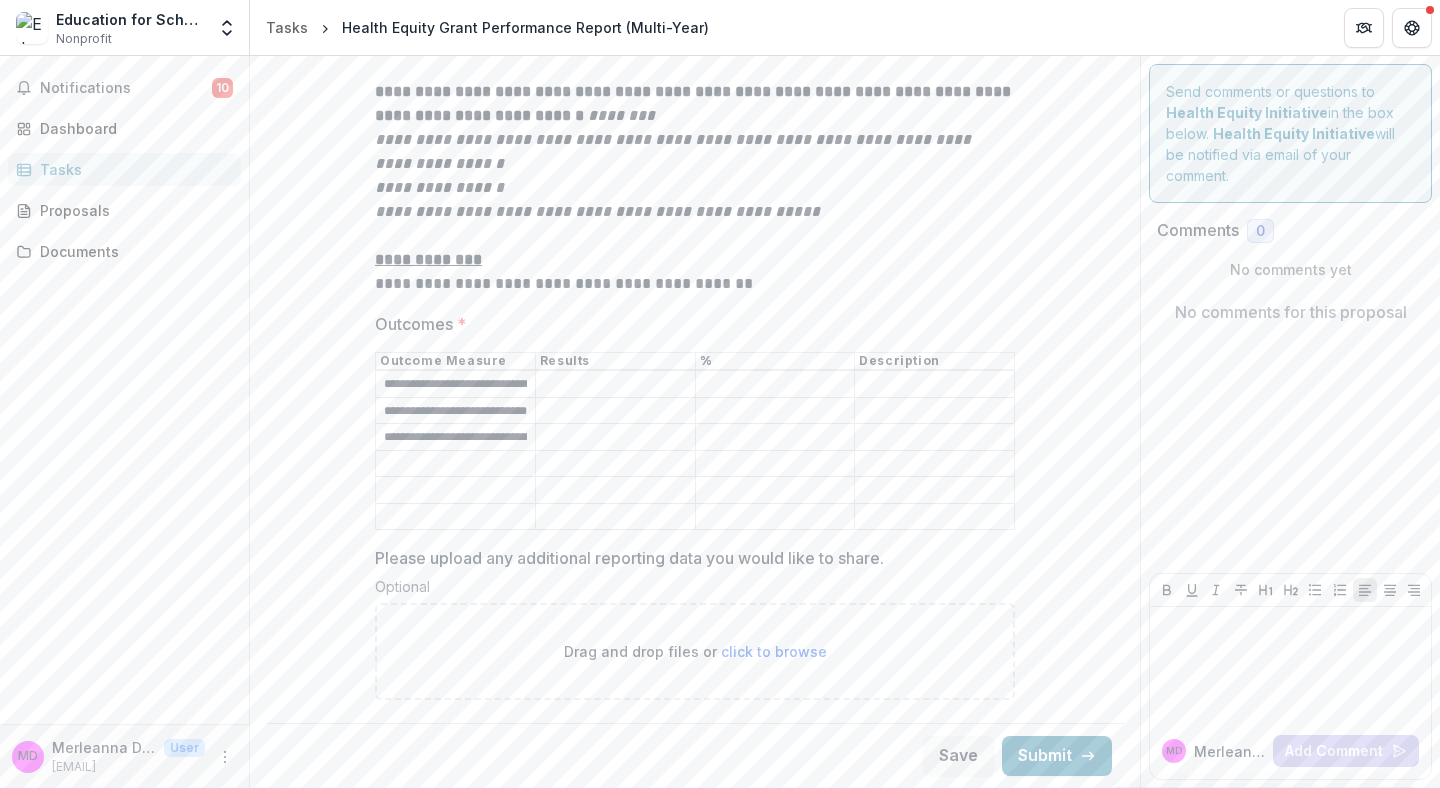 click on "**********" at bounding box center (455, 438) 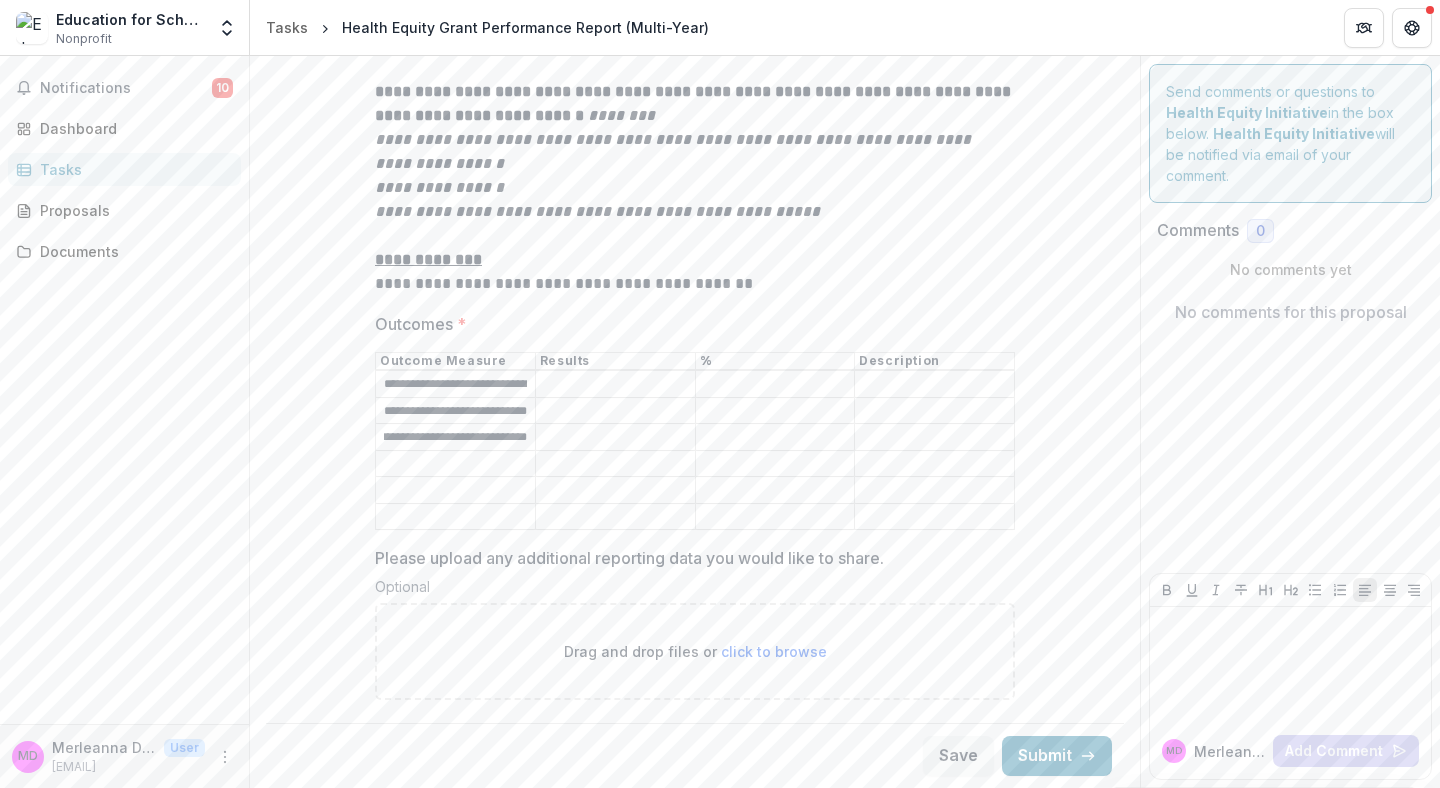 drag, startPoint x: 516, startPoint y: 420, endPoint x: 564, endPoint y: 419, distance: 48.010414 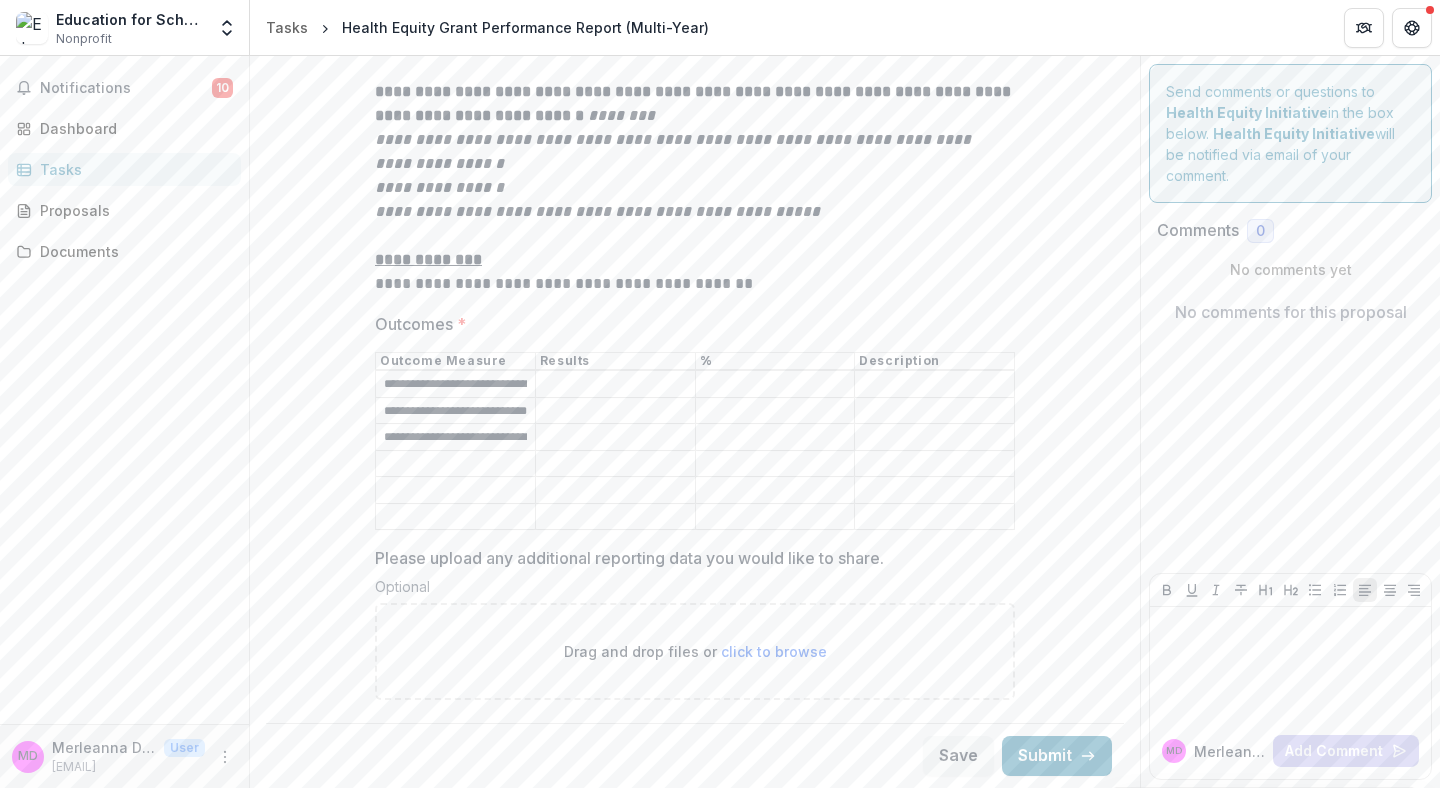 click on "Outcomes *" at bounding box center (615, 438) 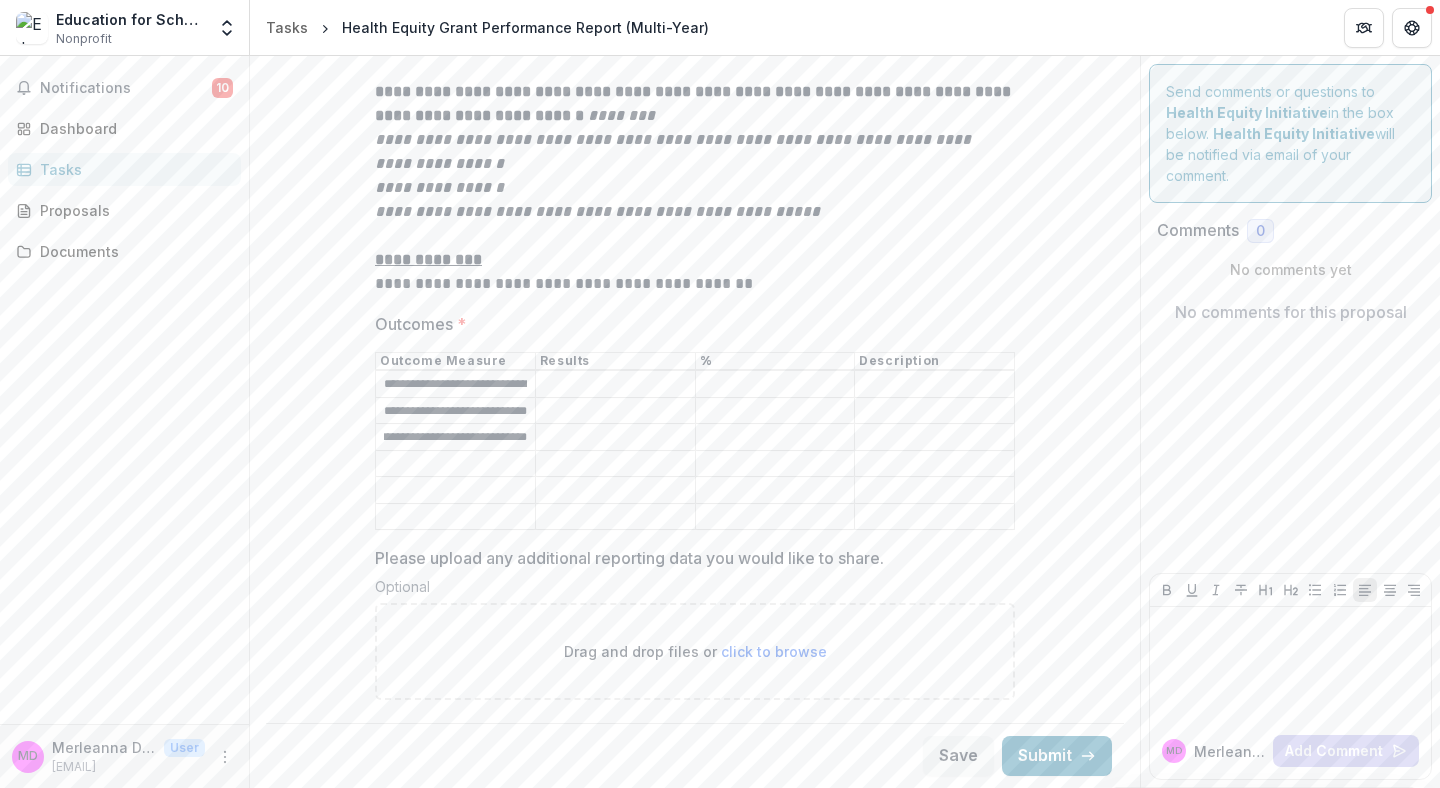 drag, startPoint x: 497, startPoint y: 418, endPoint x: 554, endPoint y: 418, distance: 57 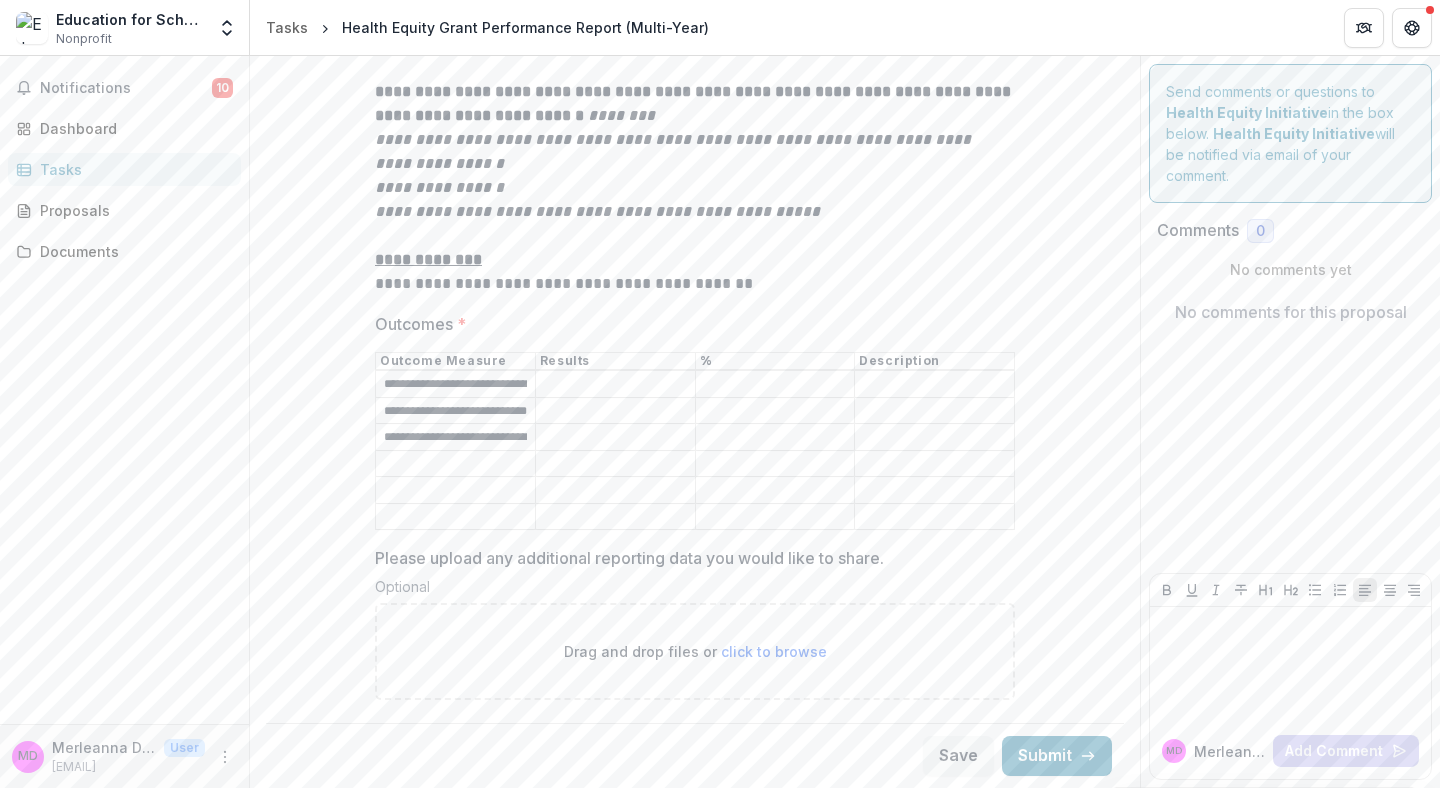 scroll, scrollTop: 0, scrollLeft: 35, axis: horizontal 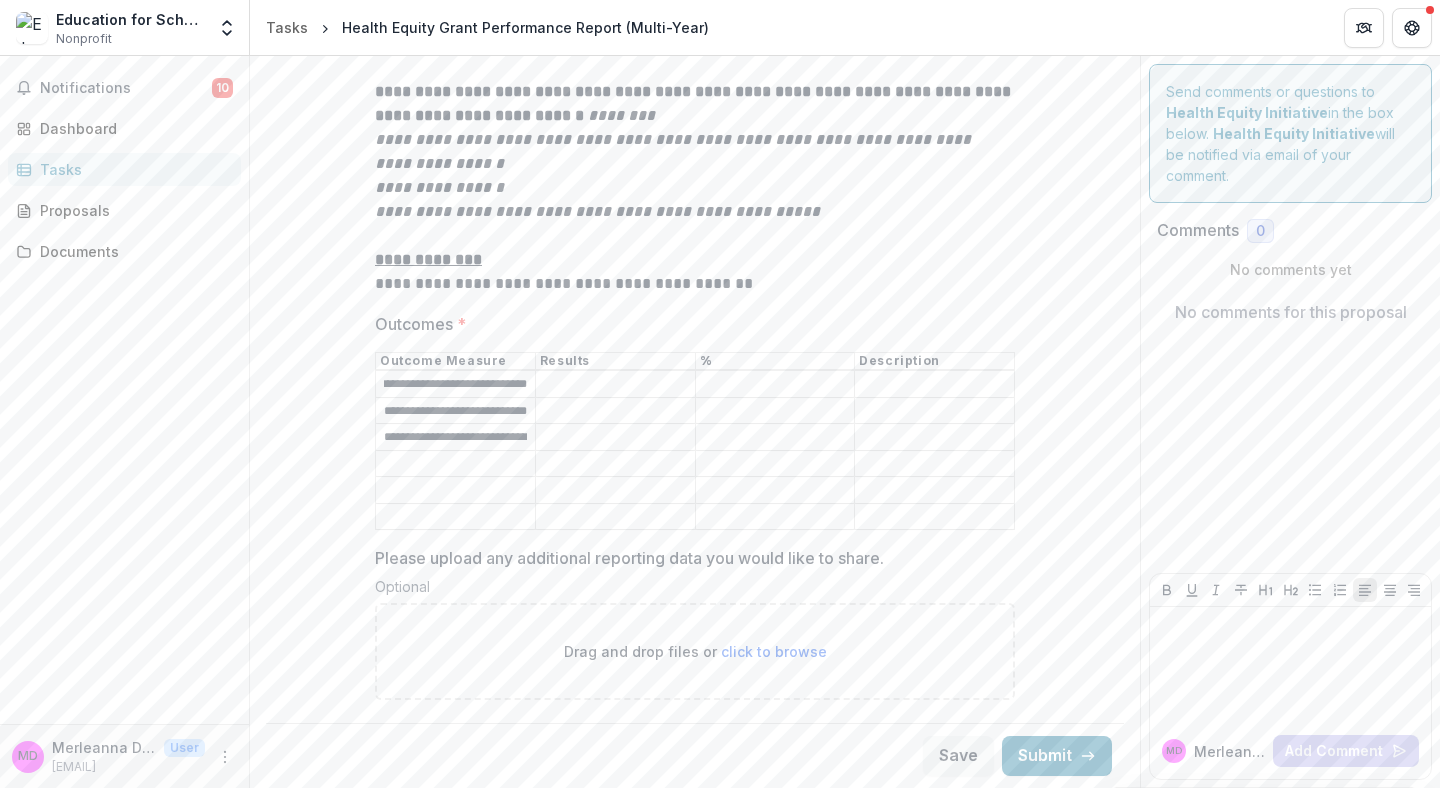 drag, startPoint x: 482, startPoint y: 365, endPoint x: 550, endPoint y: 360, distance: 68.18358 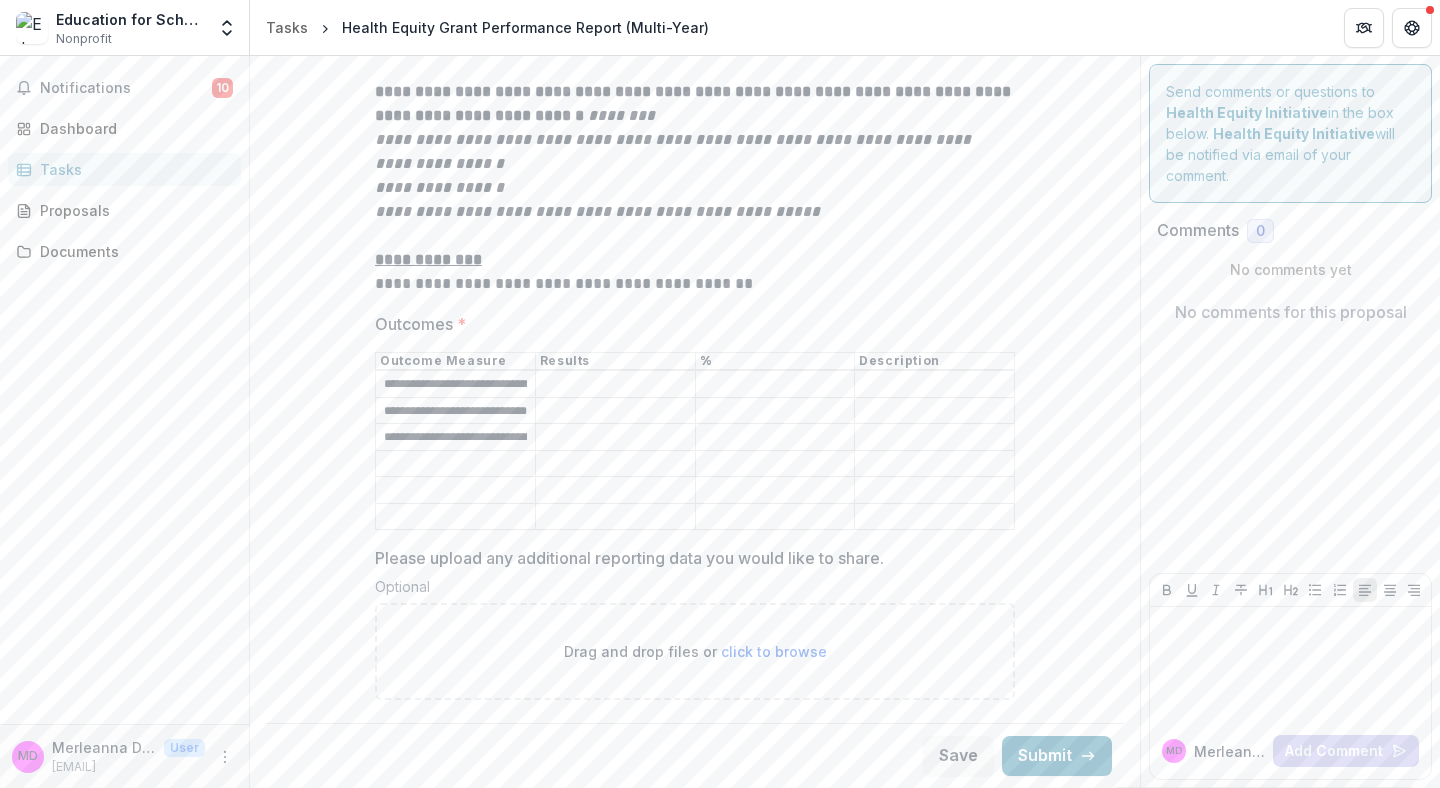 click on "**********" at bounding box center [695, 284] 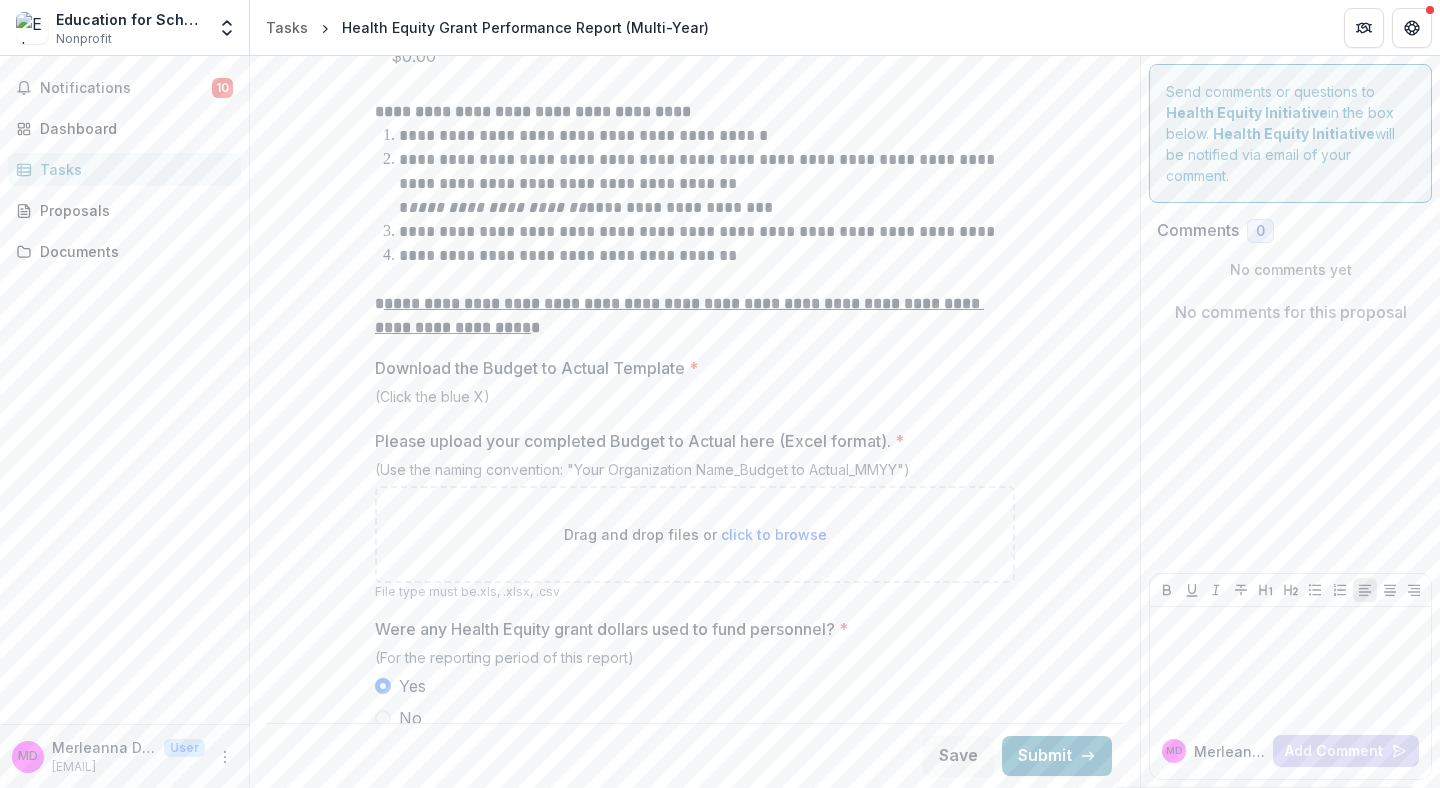scroll, scrollTop: 1347, scrollLeft: 0, axis: vertical 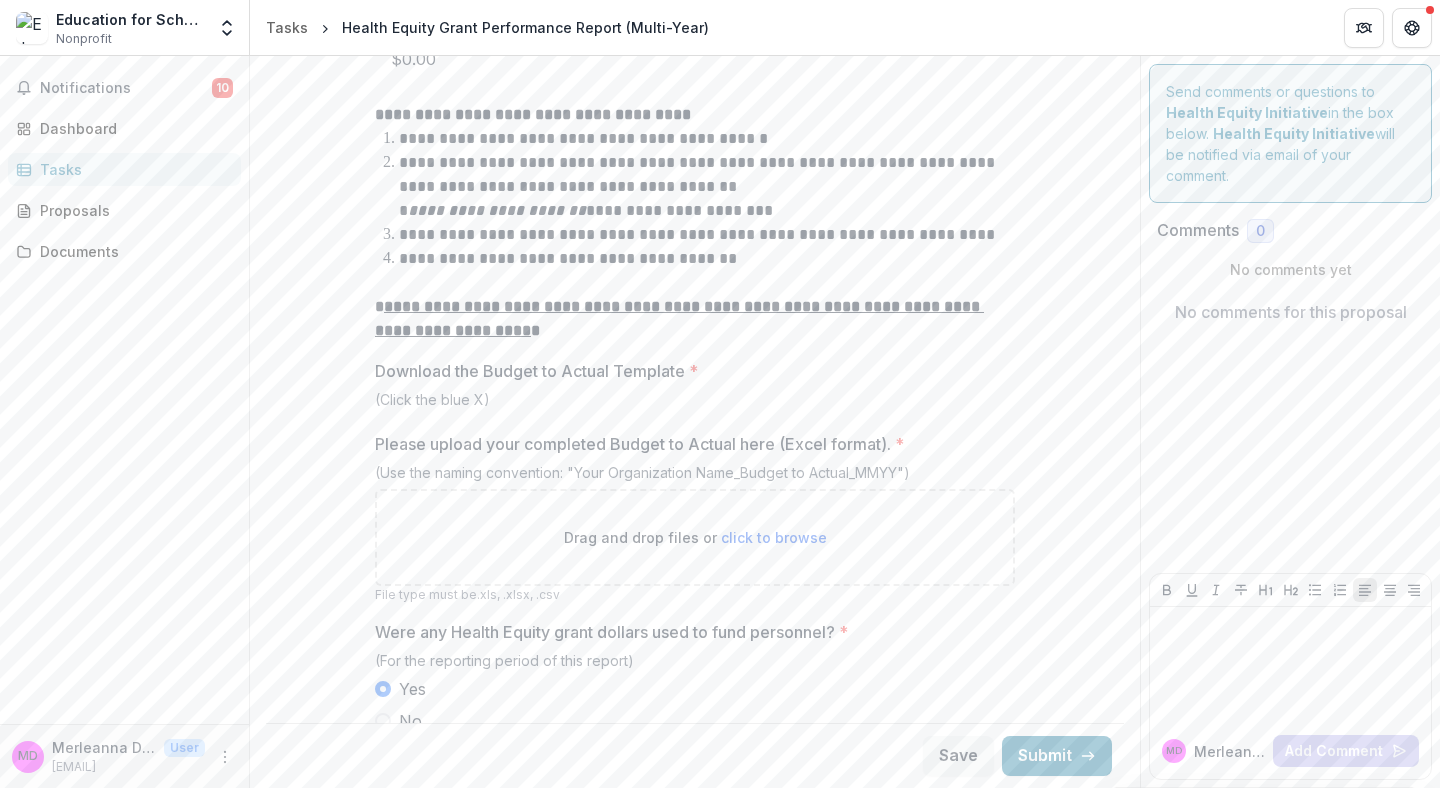 click on "(Click the blue X)" at bounding box center (695, 403) 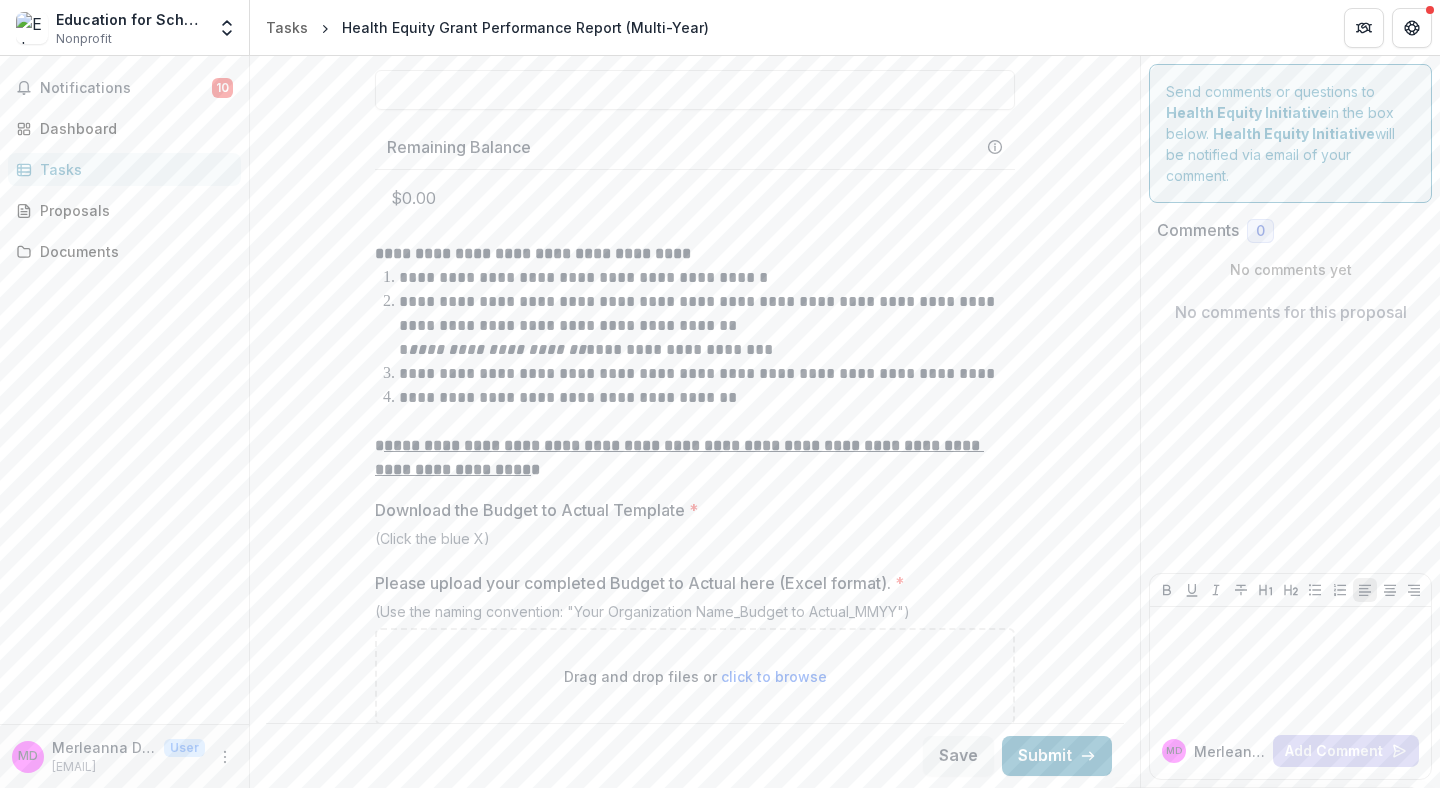 scroll, scrollTop: 1195, scrollLeft: 0, axis: vertical 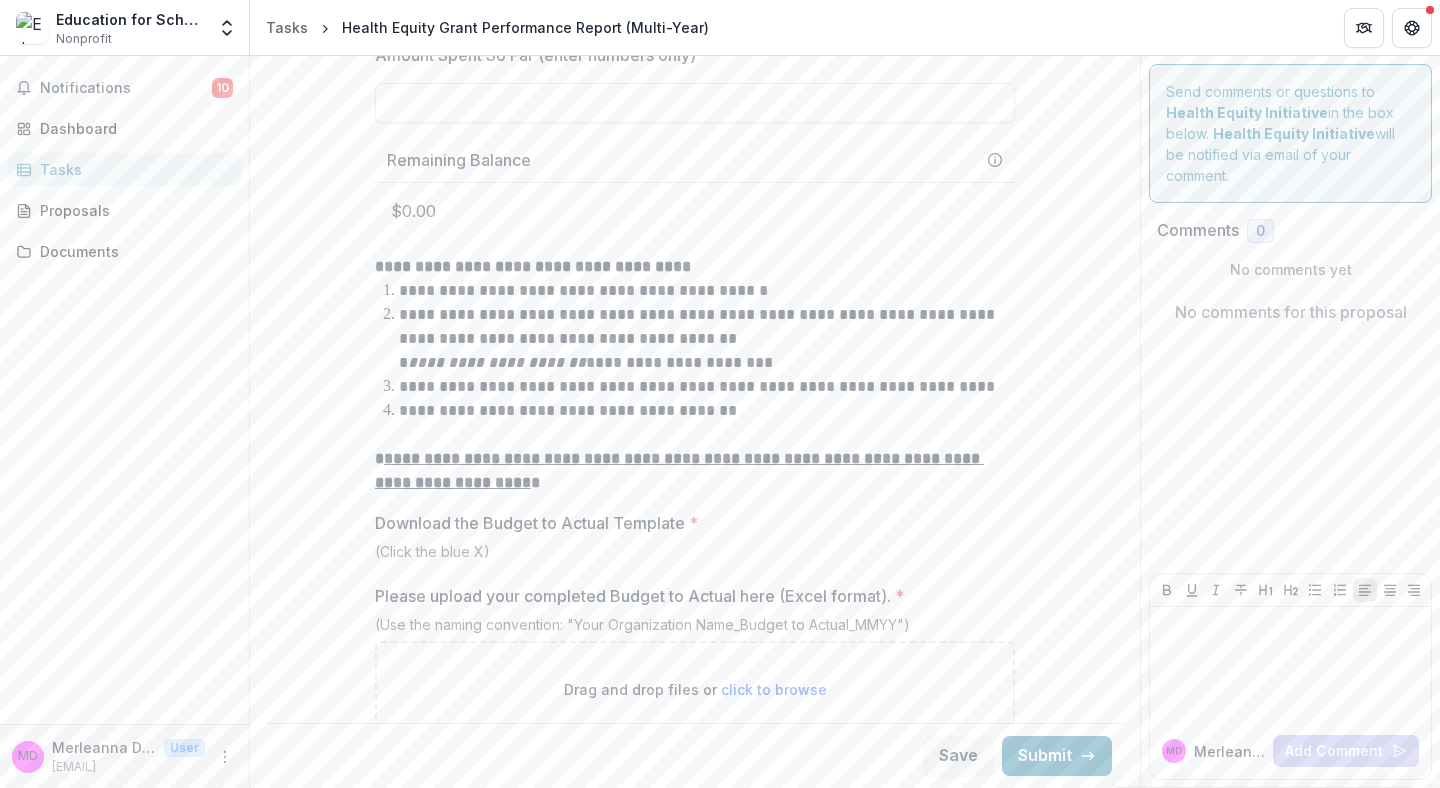 click on "(Click the blue X)" at bounding box center [695, 555] 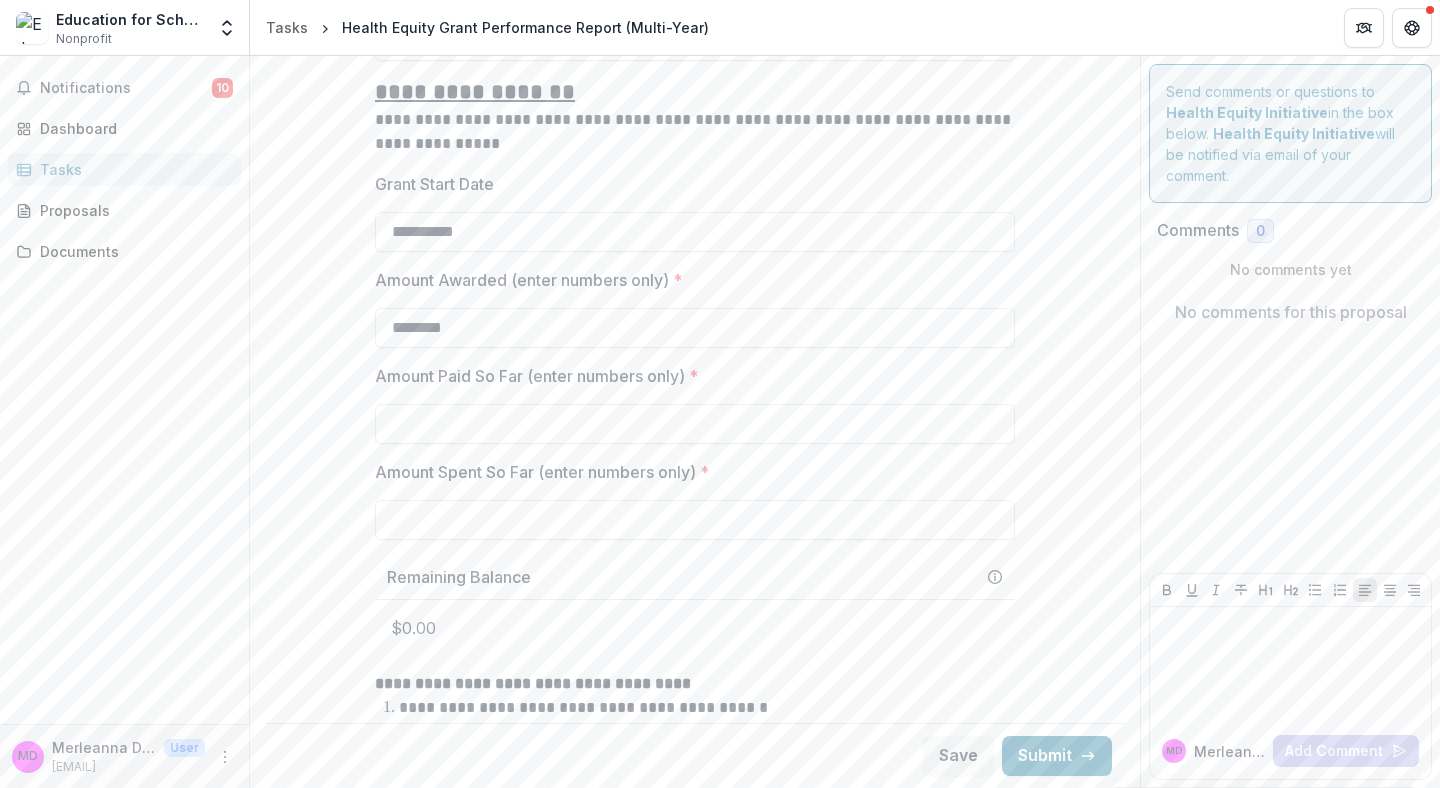 scroll, scrollTop: 823, scrollLeft: 0, axis: vertical 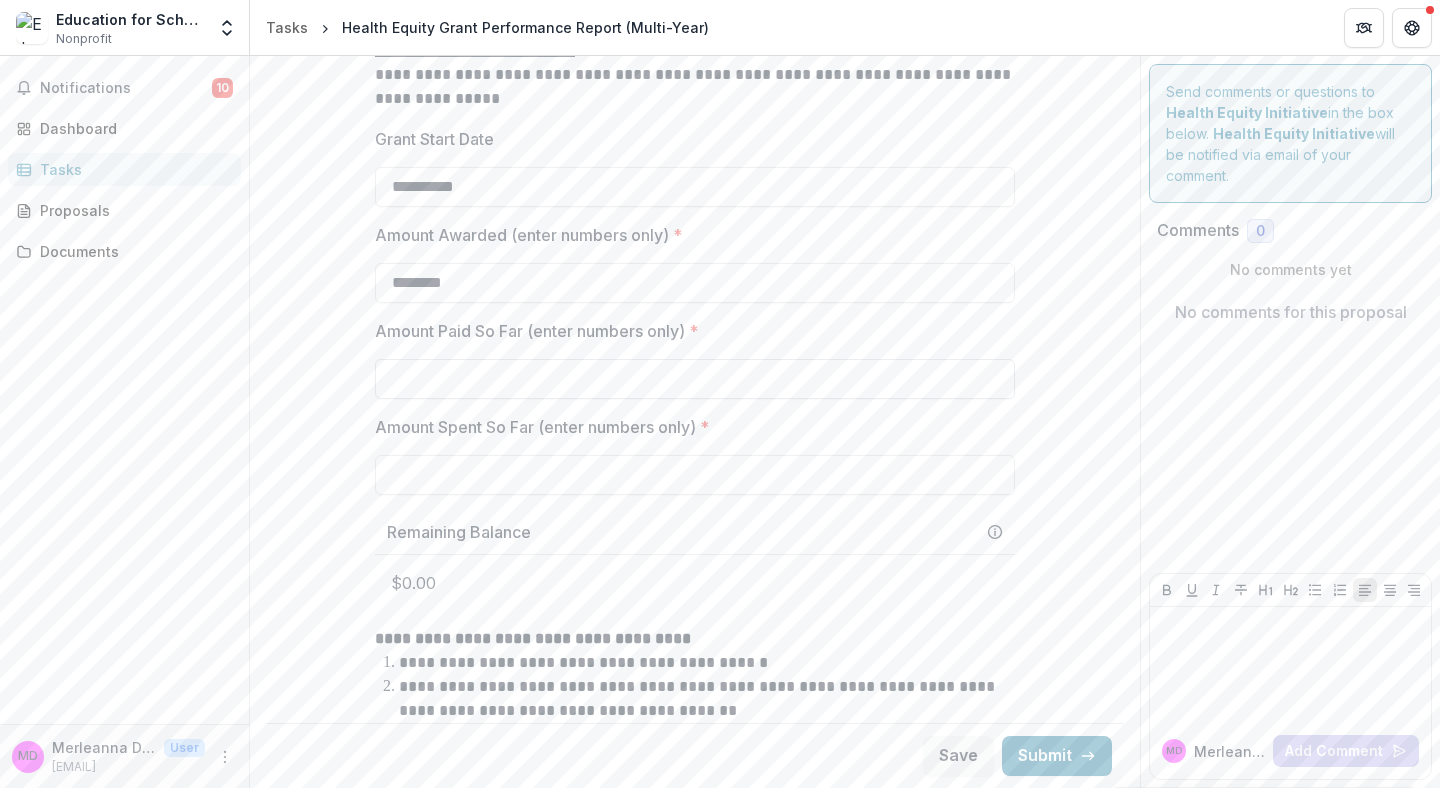 click on "Amount Paid So Far (enter numbers only) *" at bounding box center [695, 379] 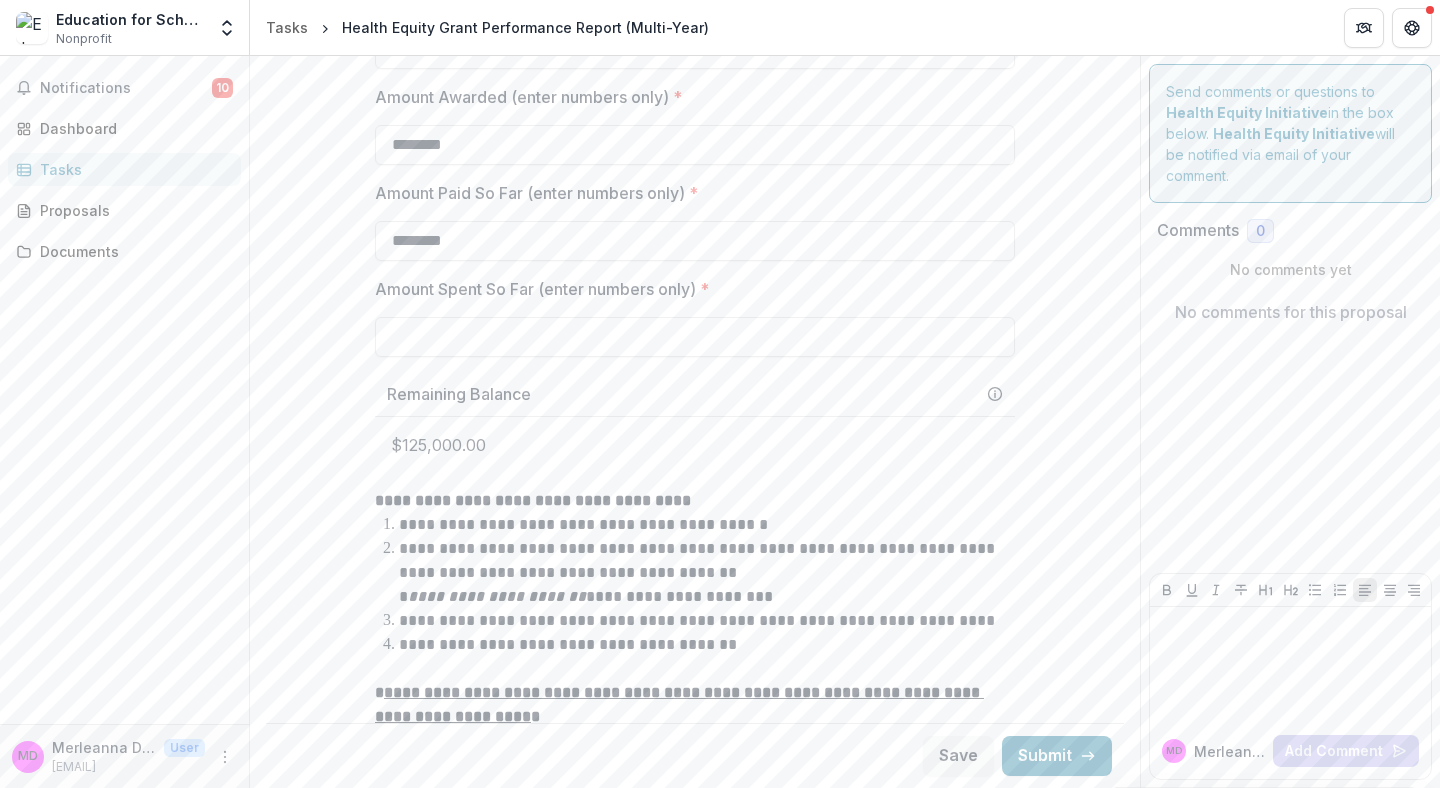 scroll, scrollTop: 963, scrollLeft: 0, axis: vertical 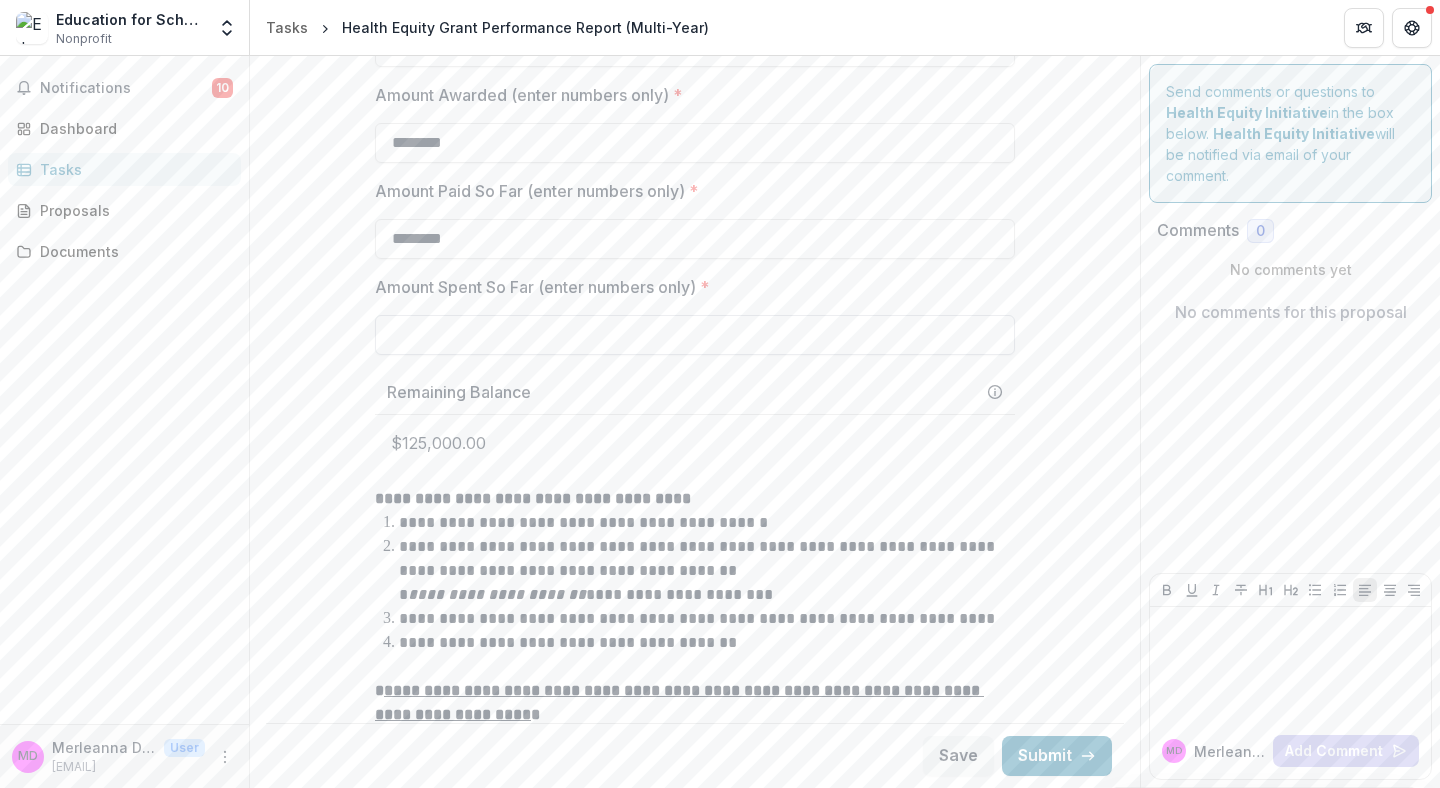 type on "********" 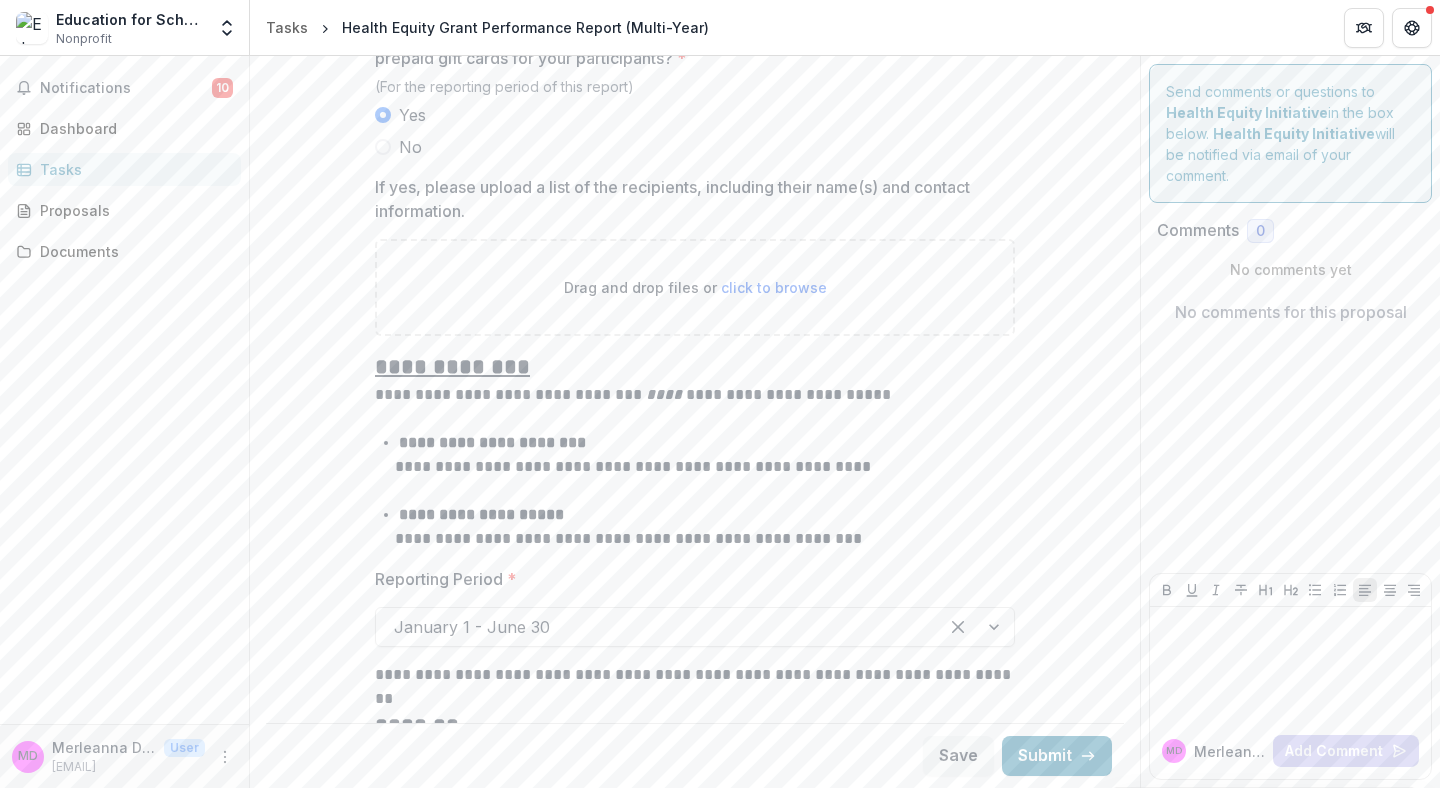 scroll, scrollTop: 2357, scrollLeft: 0, axis: vertical 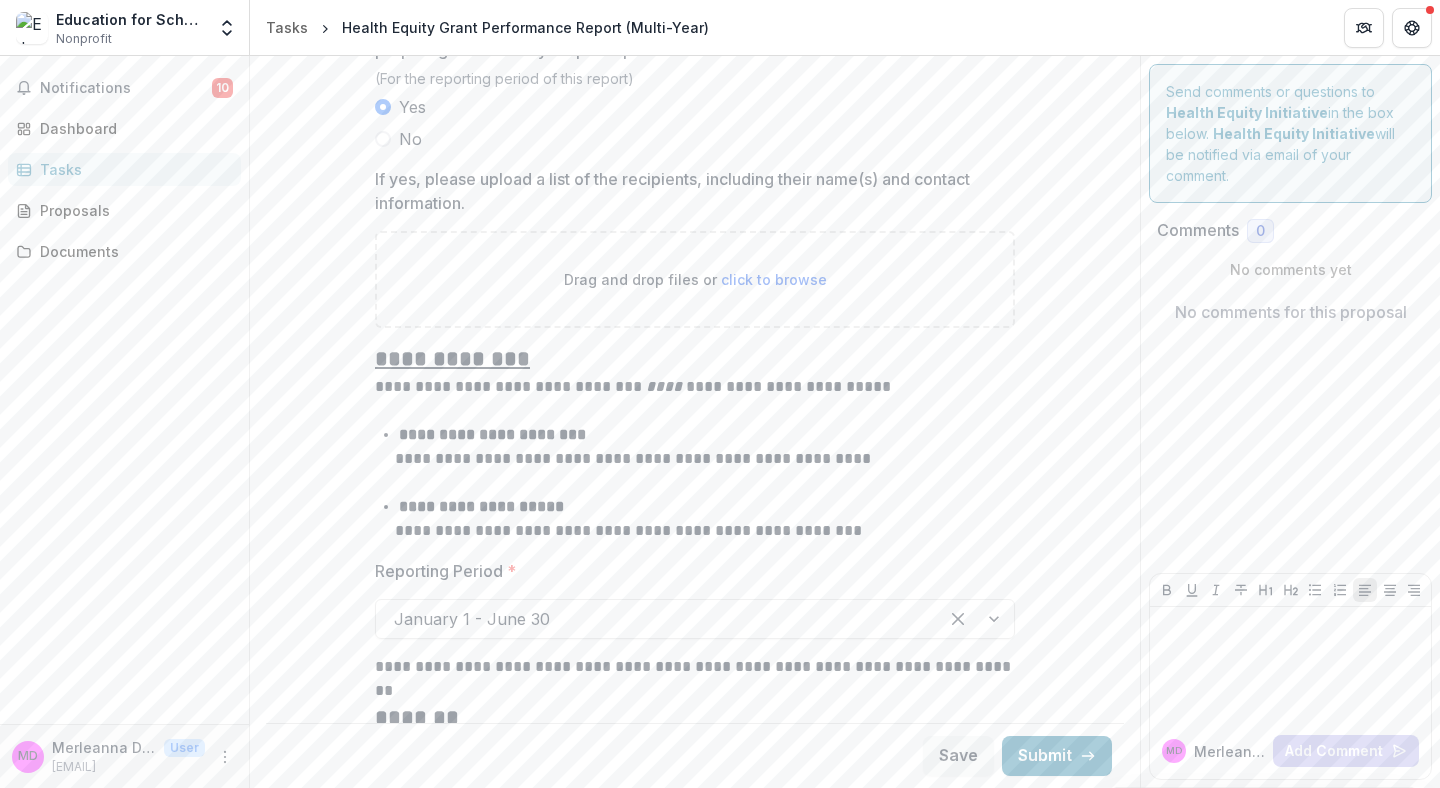 type on "********" 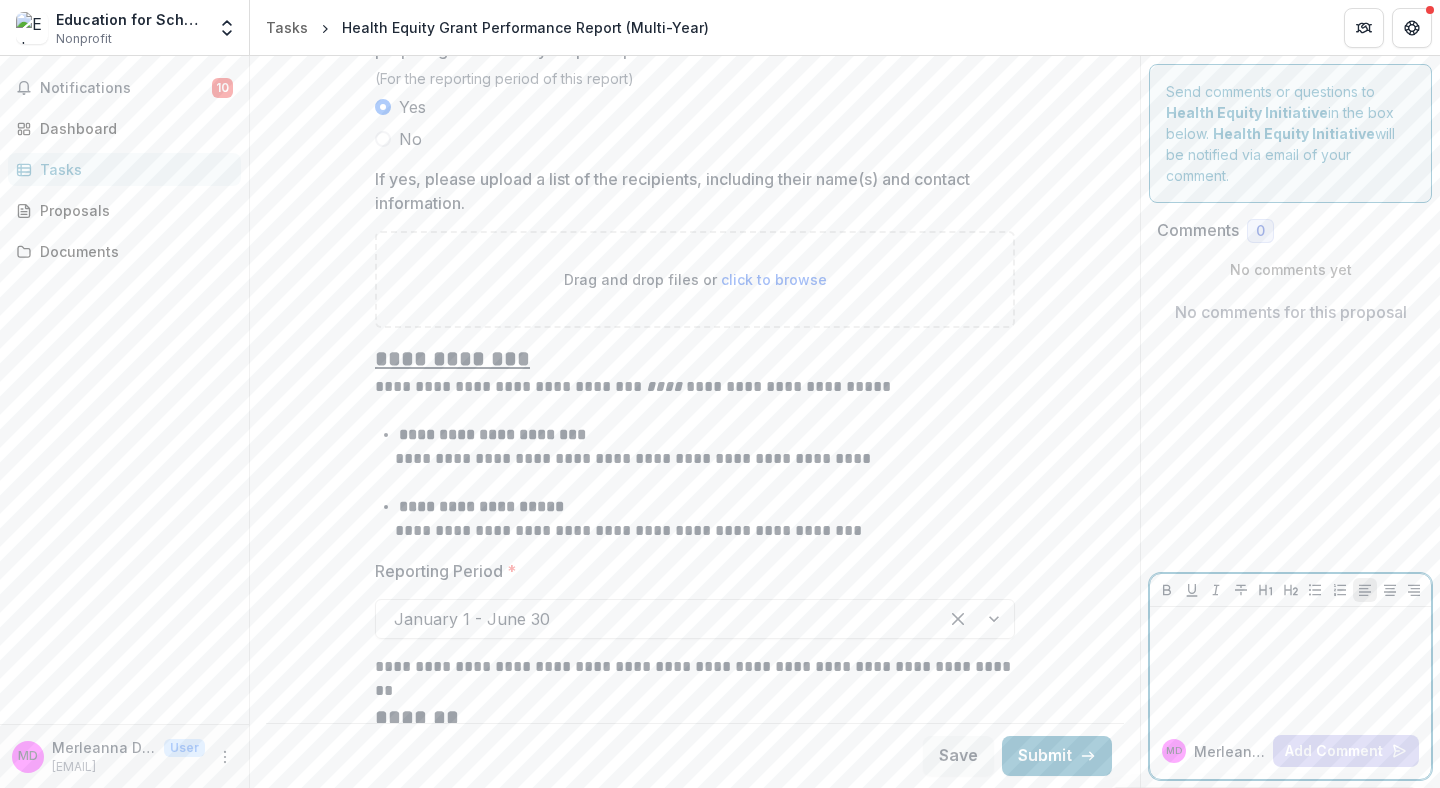 click at bounding box center [1290, 626] 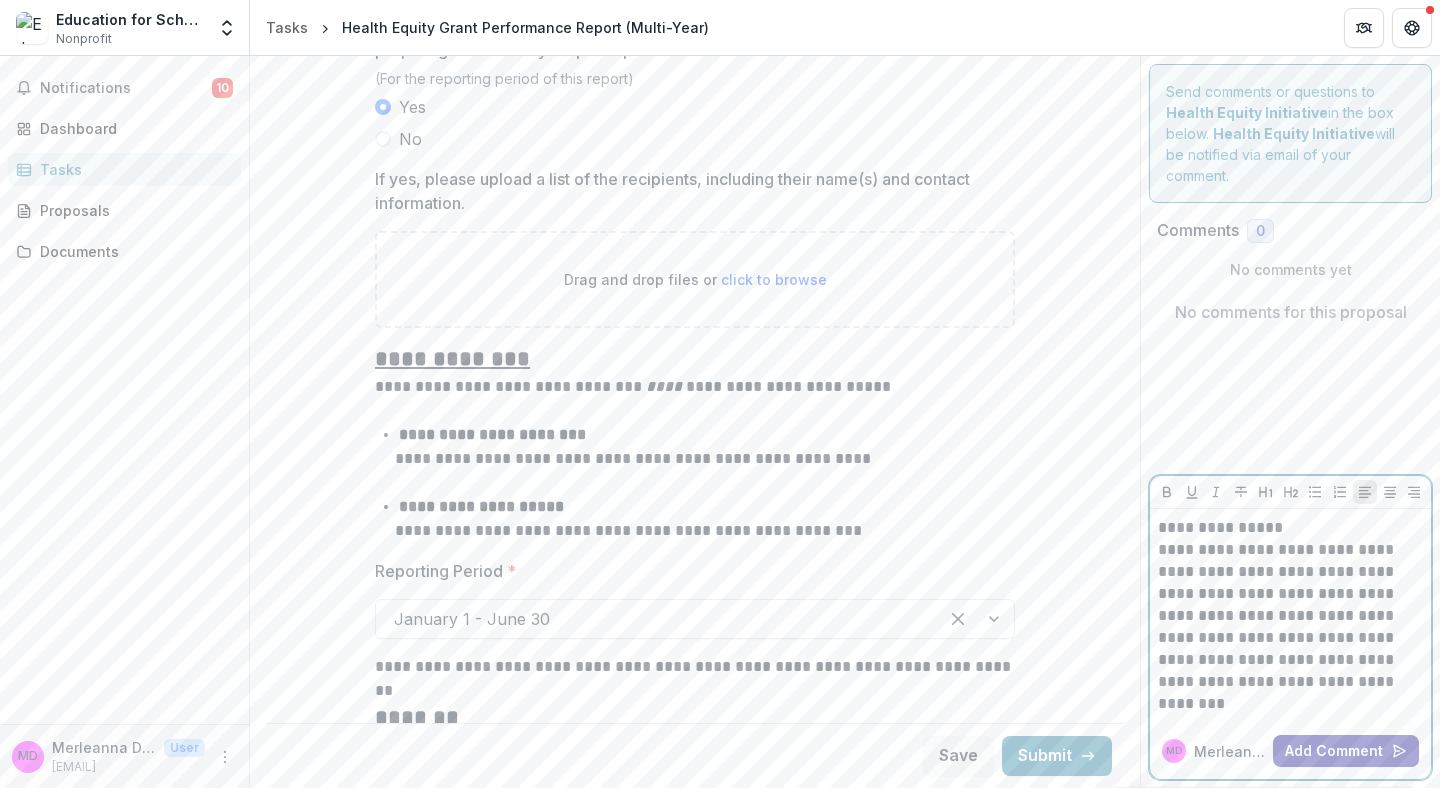 click on "Add Comment" at bounding box center (1346, 751) 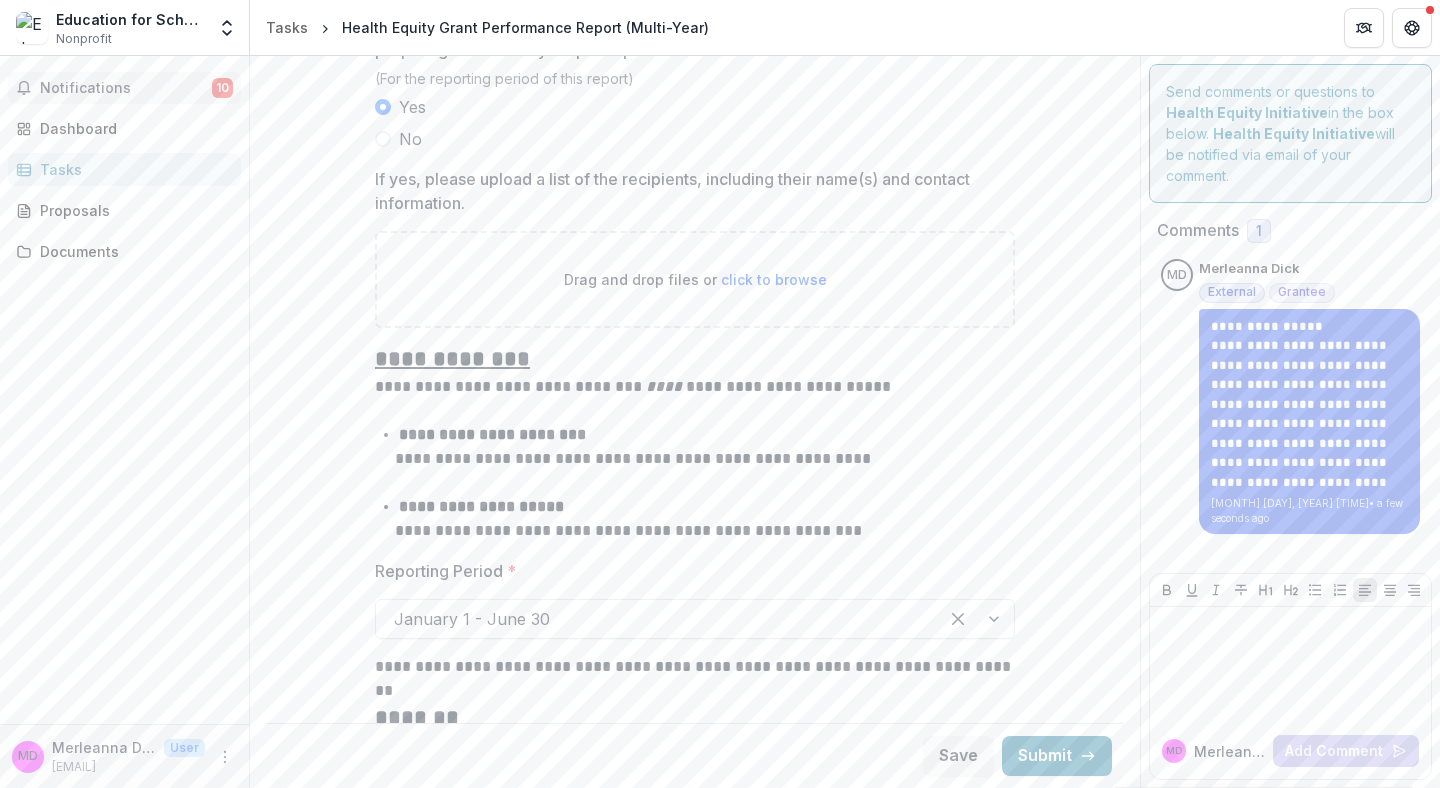 click on "Notifications" at bounding box center [126, 88] 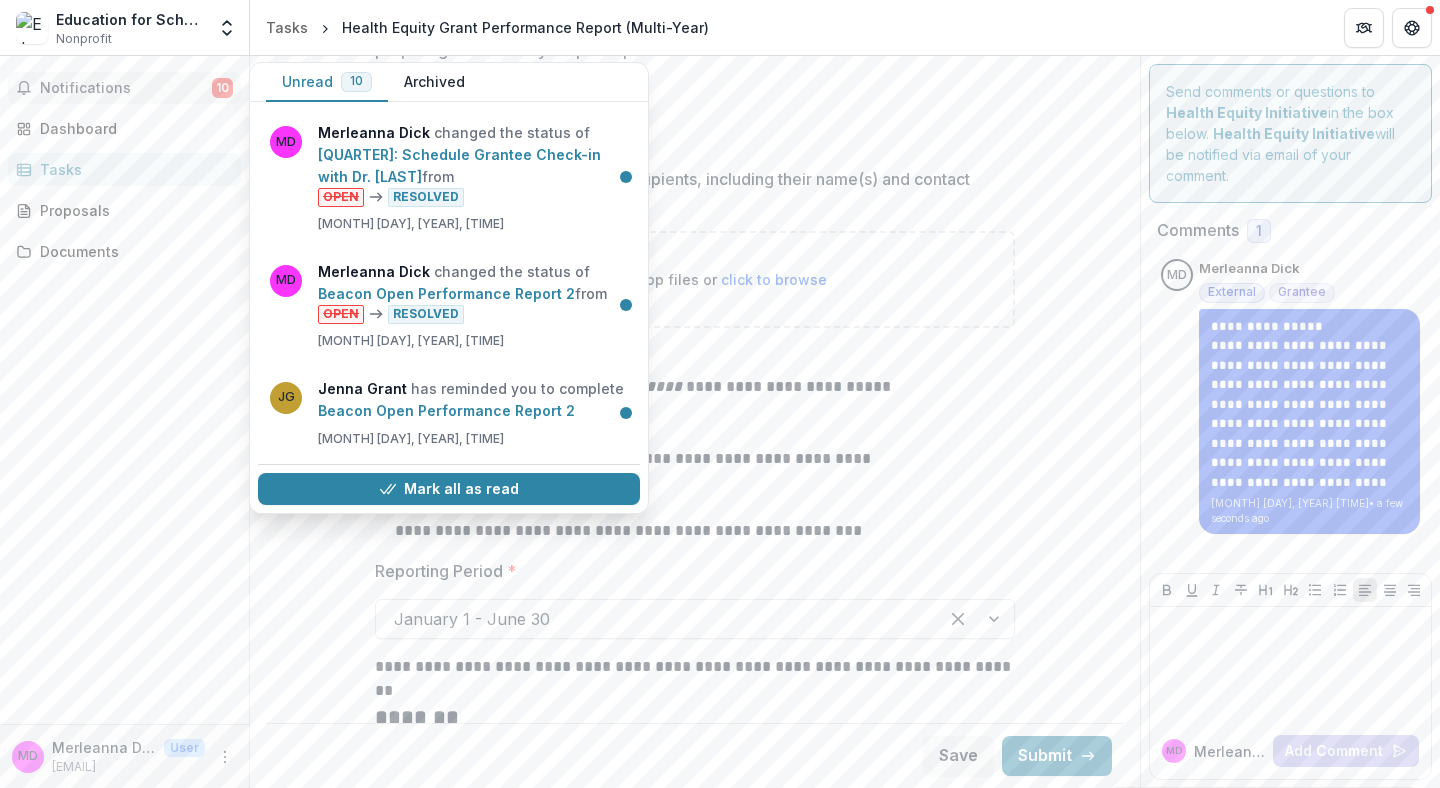 click on "Notifications 10 Unread   10 Archived MD [PERSON_NAME] changed the status of  Q1: Schedule Grantee Check-in with Dr. [LAST]  from  OPEN RESOLVED [MONTH] [DAY], [YEAR], [TIME] MD [PERSON_NAME] changed the status of  Beacon Open Performance Report 2  from  OPEN RESOLVED [MONTH] [DAY], [YEAR], [TIME] JG [PERSON_NAME]  has reminded you to complete  Beacon Open Performance Report 2 [MONTH] [DAY], [YEAR], [TIME] MD [PERSON_NAME] changed the status of  Schedule Grantee Check-in with Dr. [LAST]  from  OPEN RESOLVED [MONTH] [DAY], [YEAR], [TIME] DP Dr. [PERSON_NAME]  has reminded you to complete  Schedule Grantee Check-in with Dr. [LAST] [MONTH] [DAY], [YEAR], [TIME] JG [PERSON_NAME]  has reminded you to complete  Schedule Grantee Check-in with Dr. [LAST] [MONTH] [DAY], [YEAR], [TIME] JG [PERSON_NAME]  has reminded you to complete  Schedule Grantee Check-in with Dr. [LAST] [MONTH] [DAY], [YEAR], [TIME] DP Dr. [PERSON_NAME]  has reminded you to complete  Schedule Grantee Check-in with Dr. [LAST] [MONTH] [DAY], [YEAR], [TIME] DP Dr. [PERSON_NAME]  has reminded you to complete  MD  from" at bounding box center [124, 390] 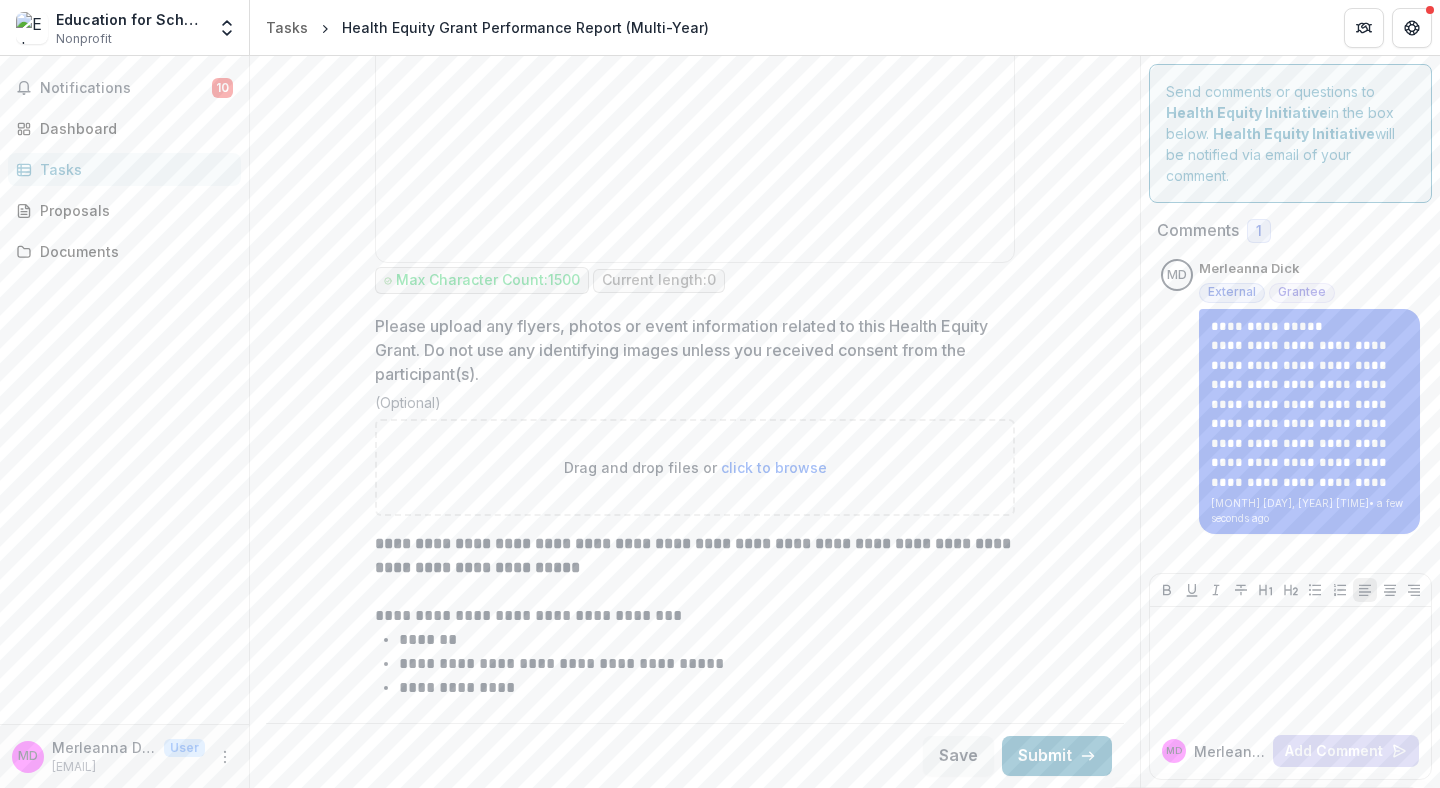scroll, scrollTop: 5068, scrollLeft: 0, axis: vertical 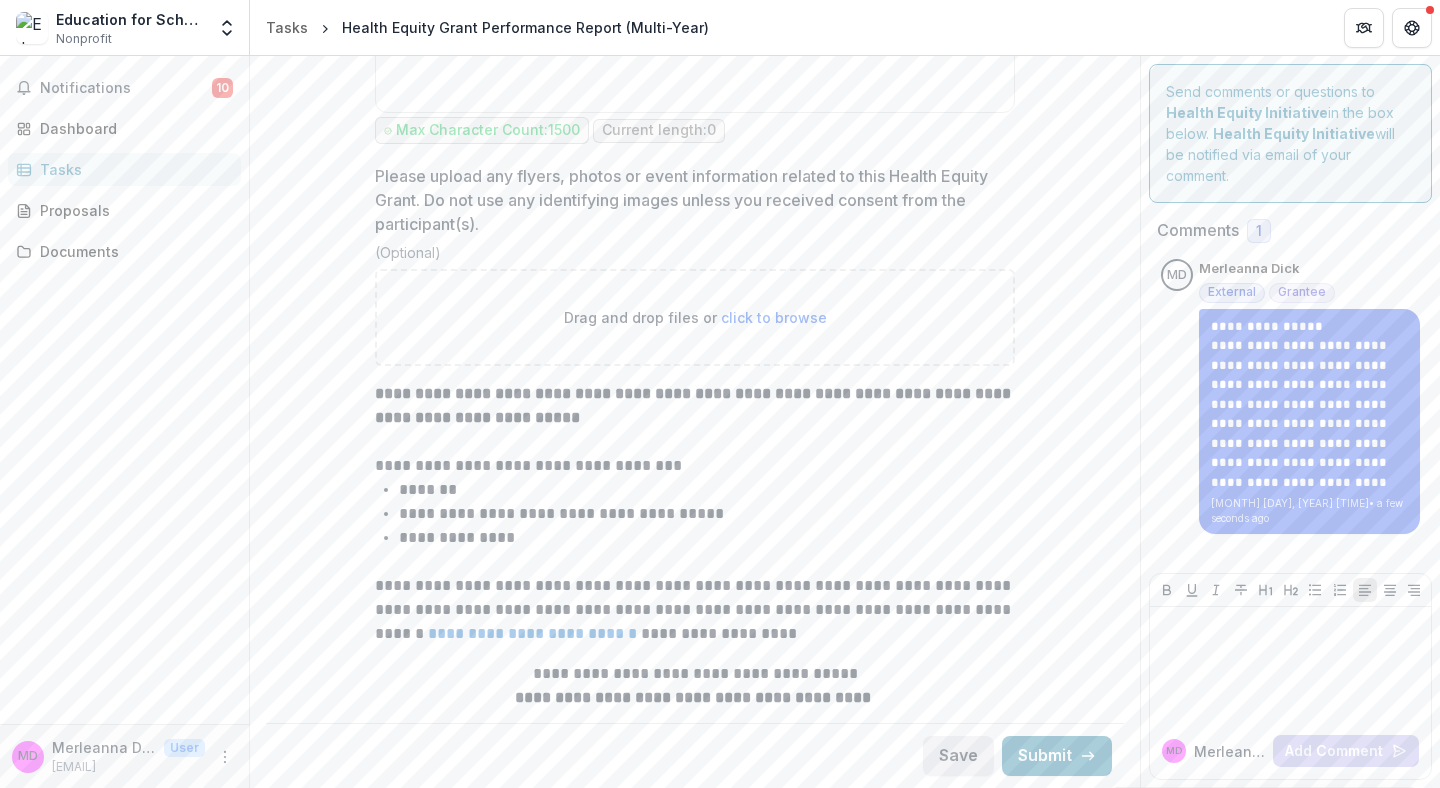 click on "Save" at bounding box center [958, 756] 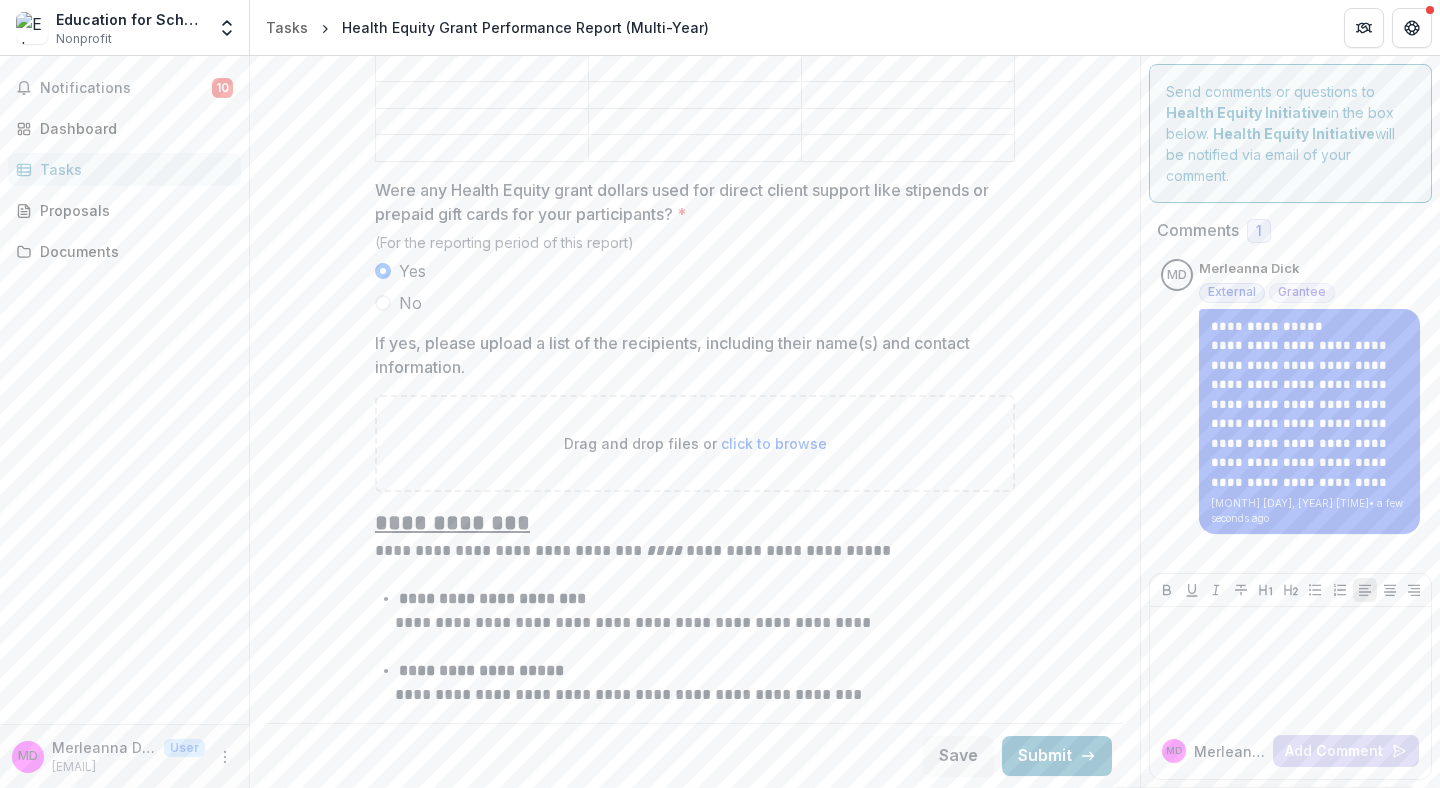 scroll, scrollTop: 2186, scrollLeft: 0, axis: vertical 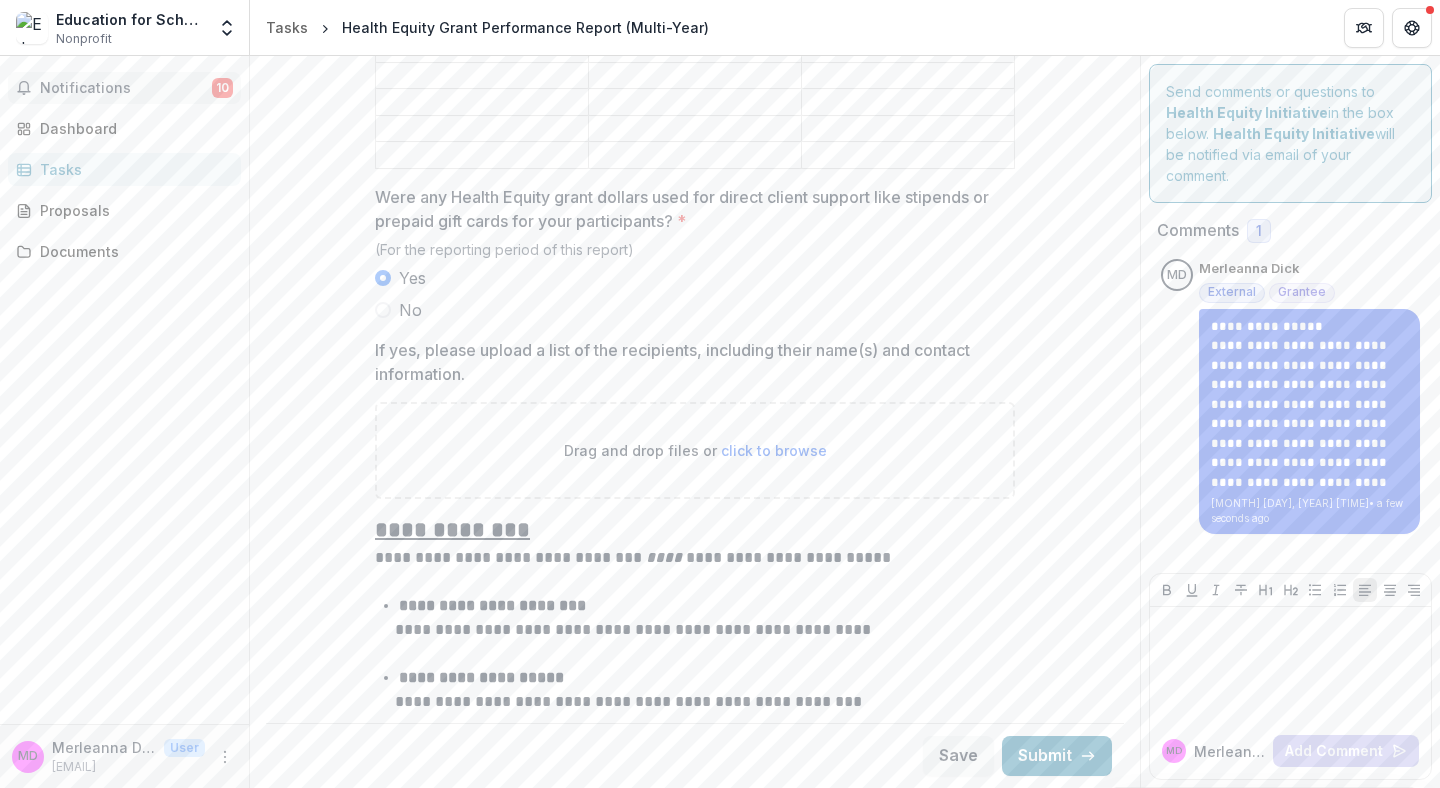 click on "Notifications" at bounding box center [126, 88] 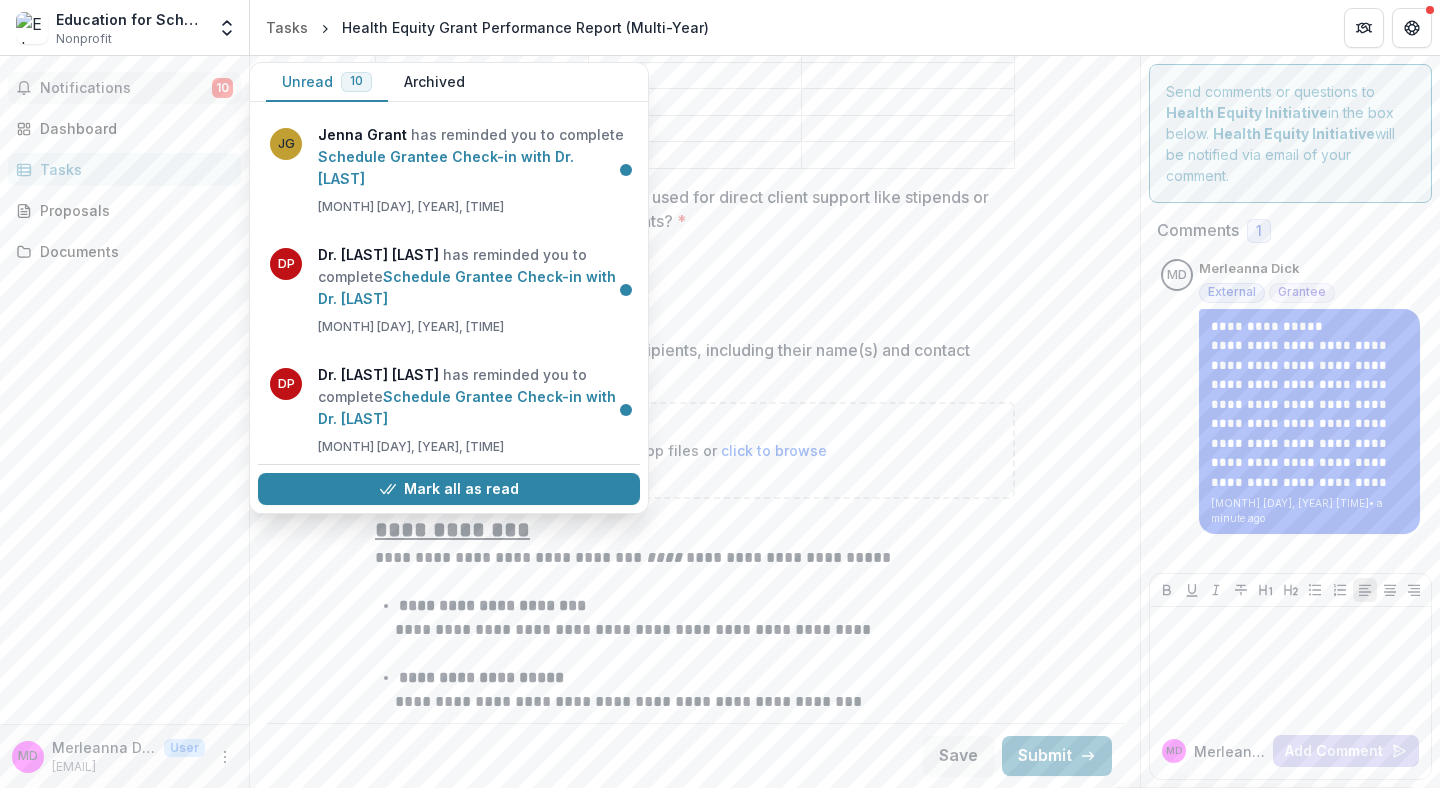 scroll, scrollTop: 811, scrollLeft: 0, axis: vertical 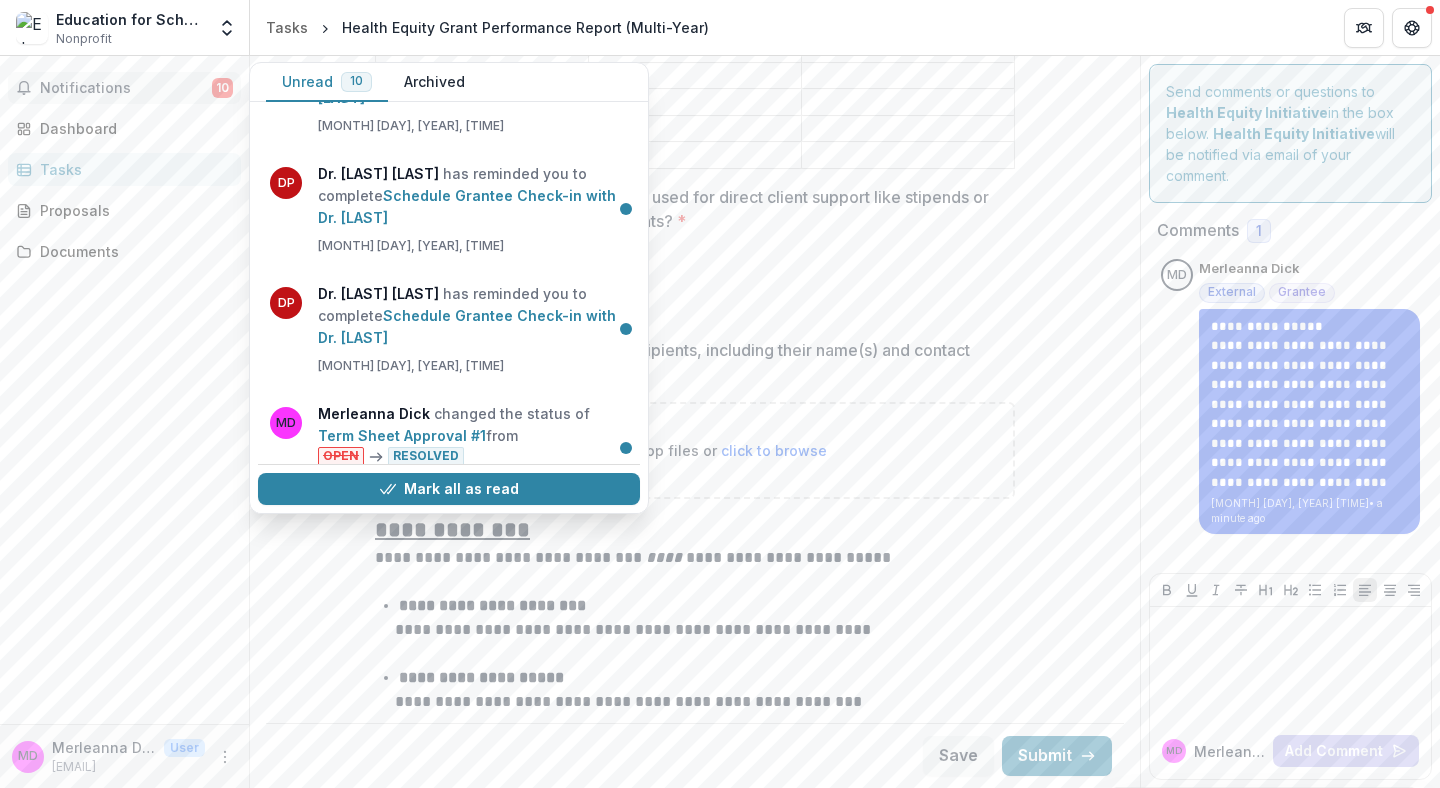 click on "Yes" at bounding box center (695, 278) 